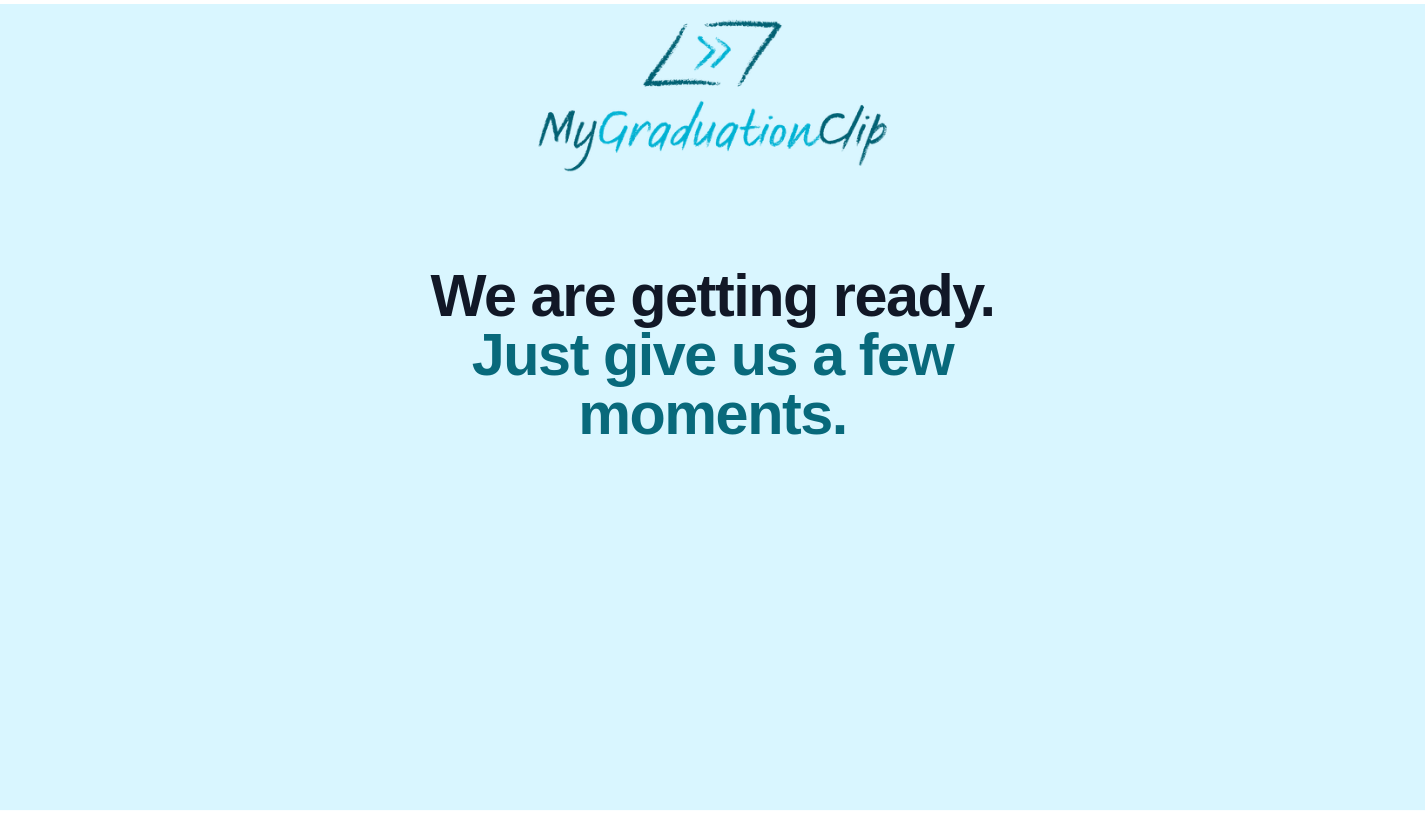 scroll, scrollTop: 0, scrollLeft: 0, axis: both 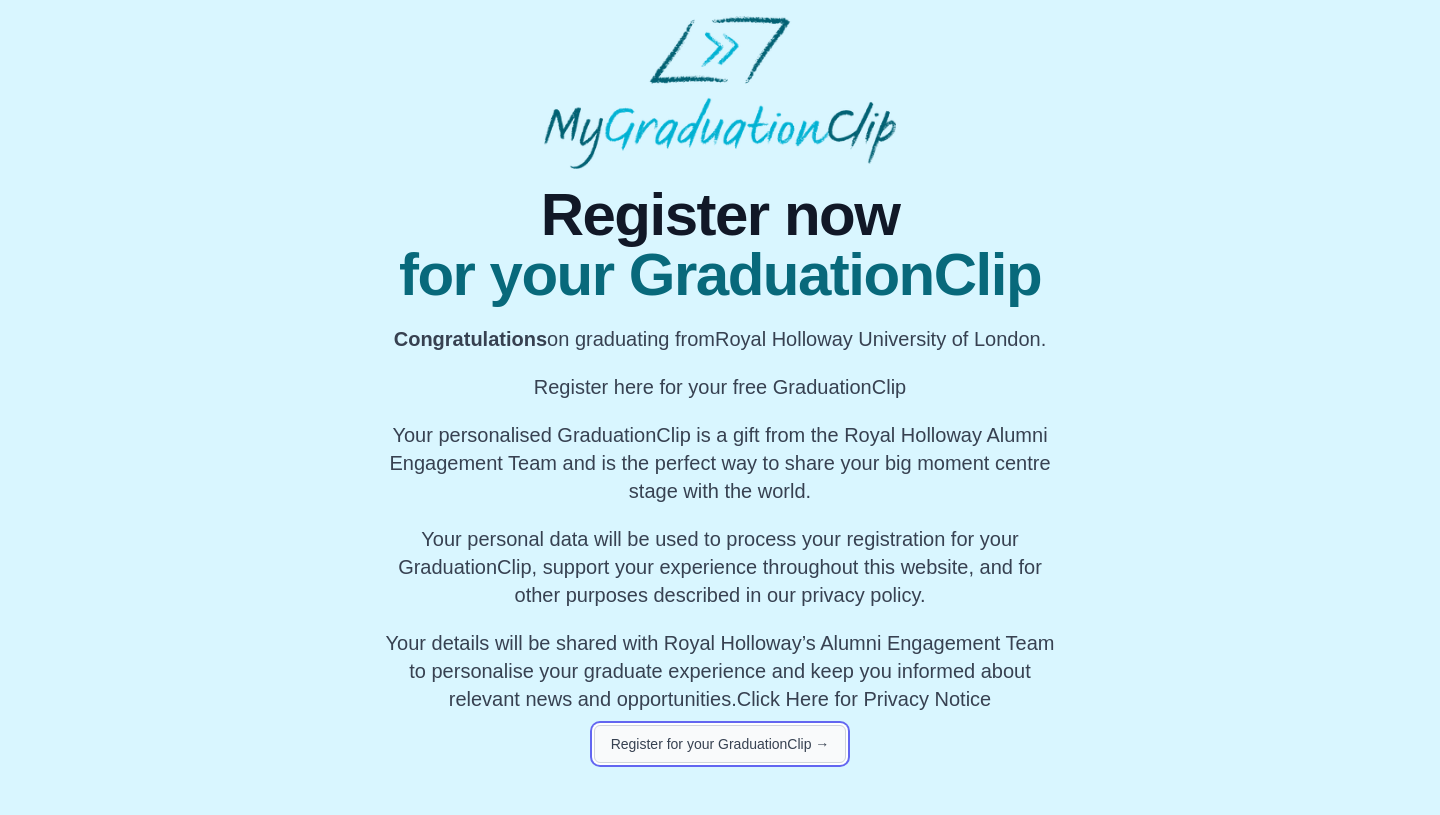 click on "Register for your GraduationClip →" at bounding box center [720, 744] 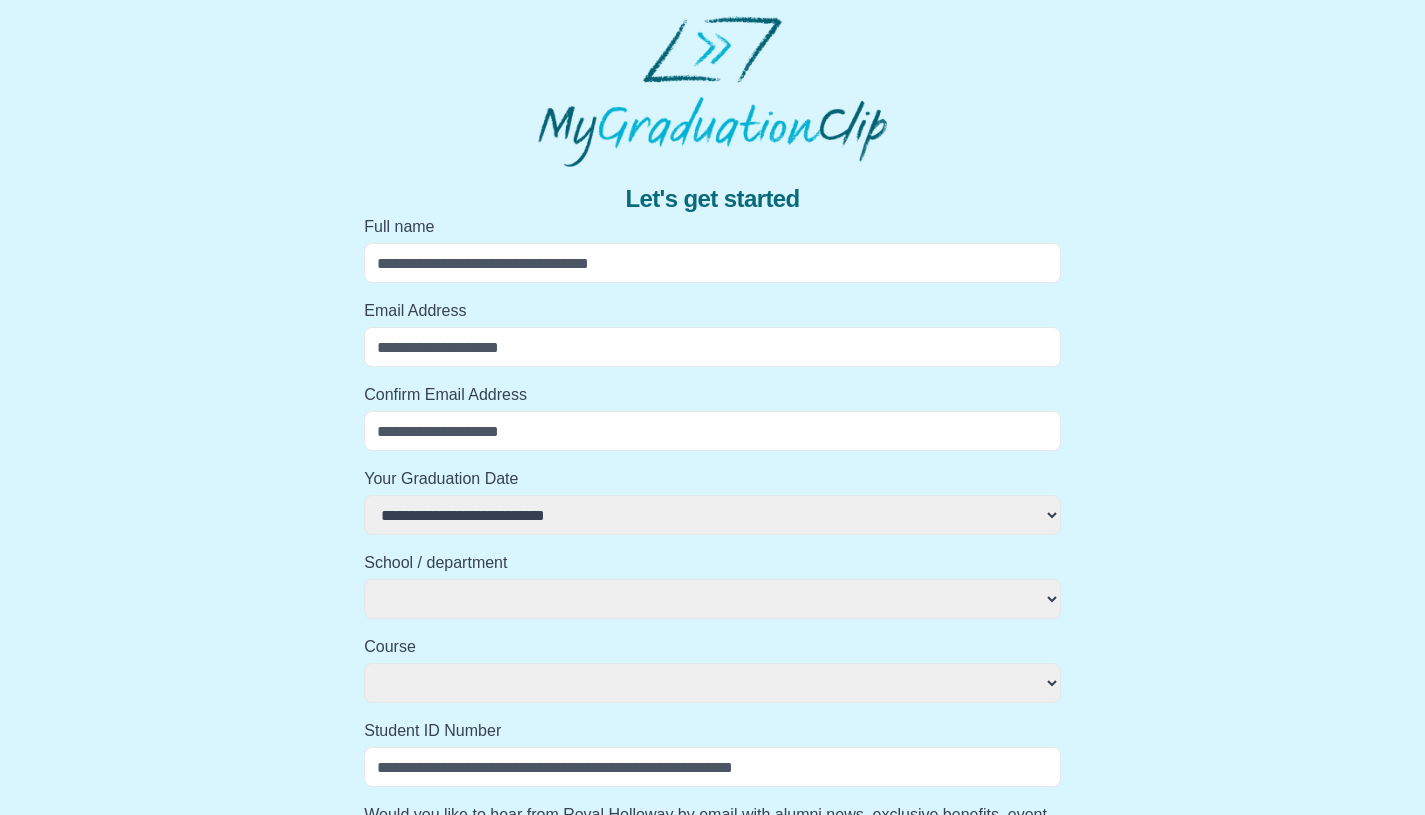click on "Full name" at bounding box center [712, 263] 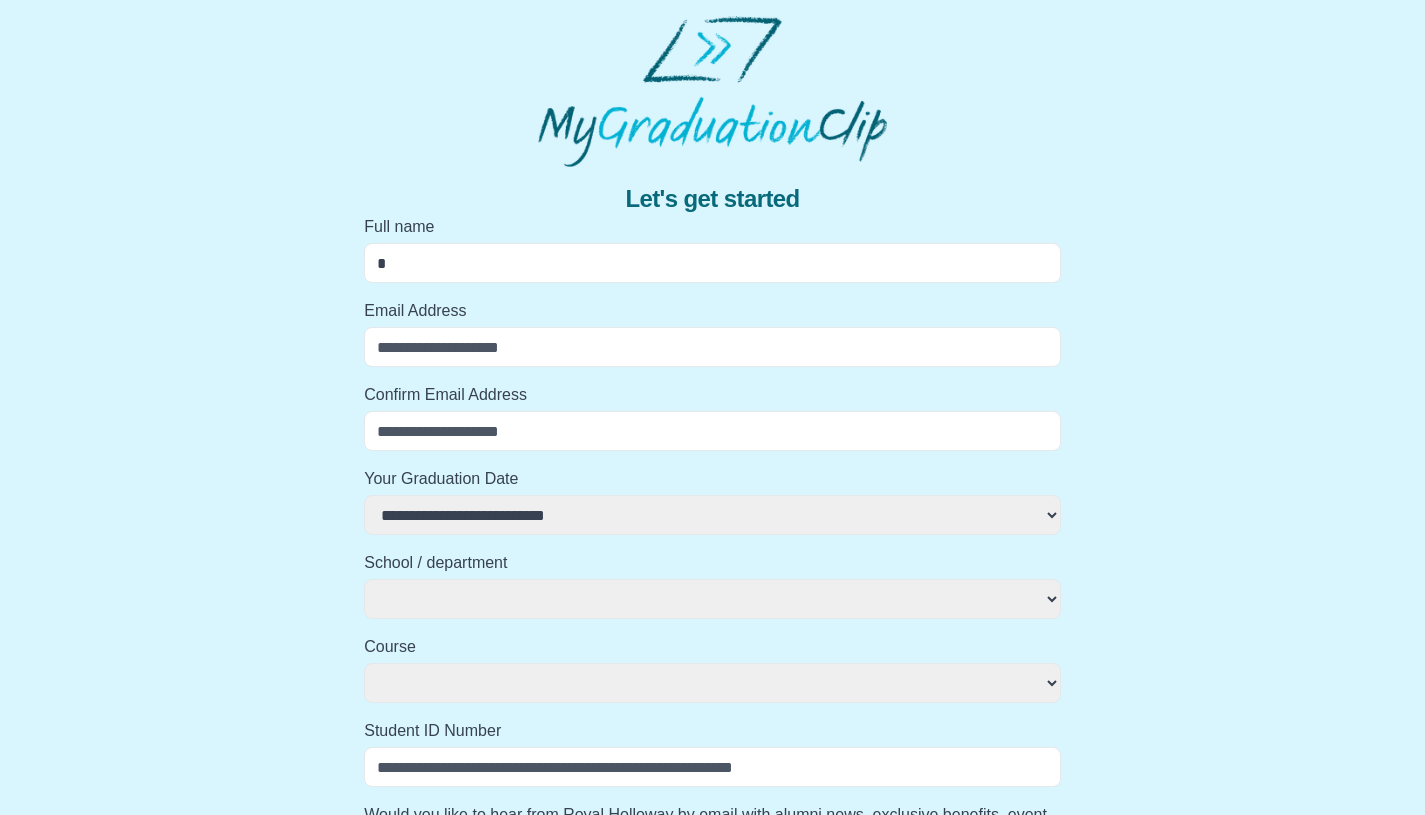 select 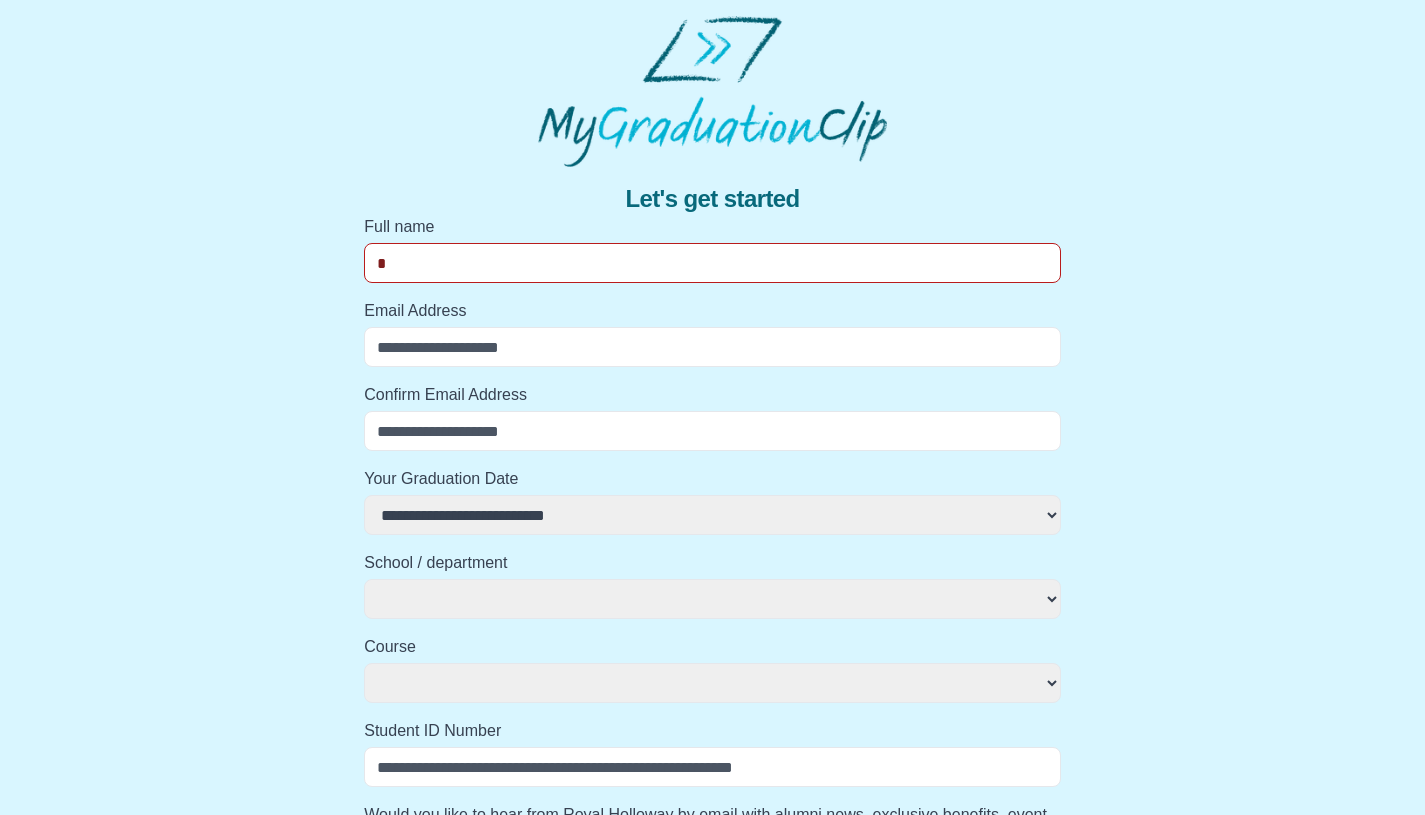 type on "**" 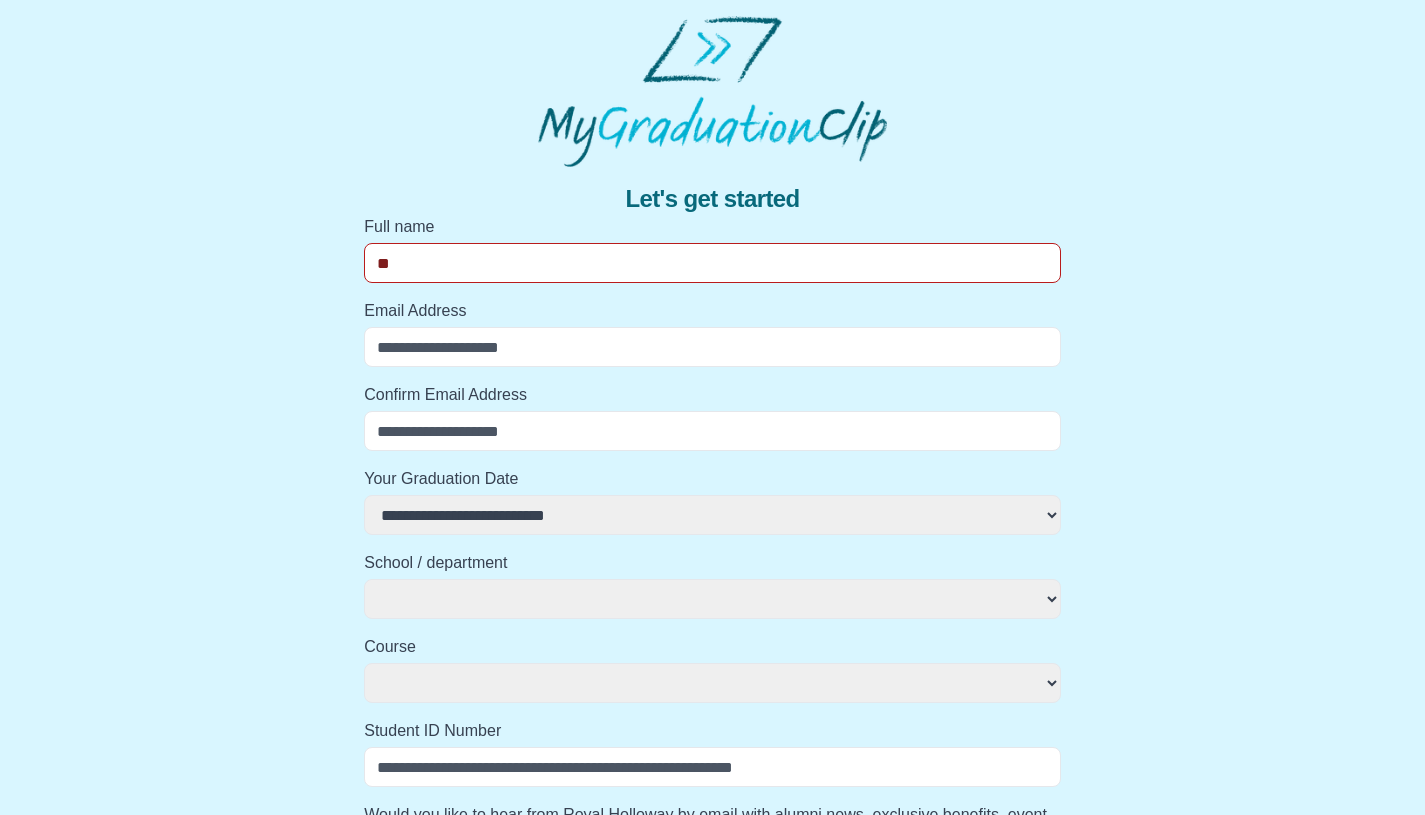 select 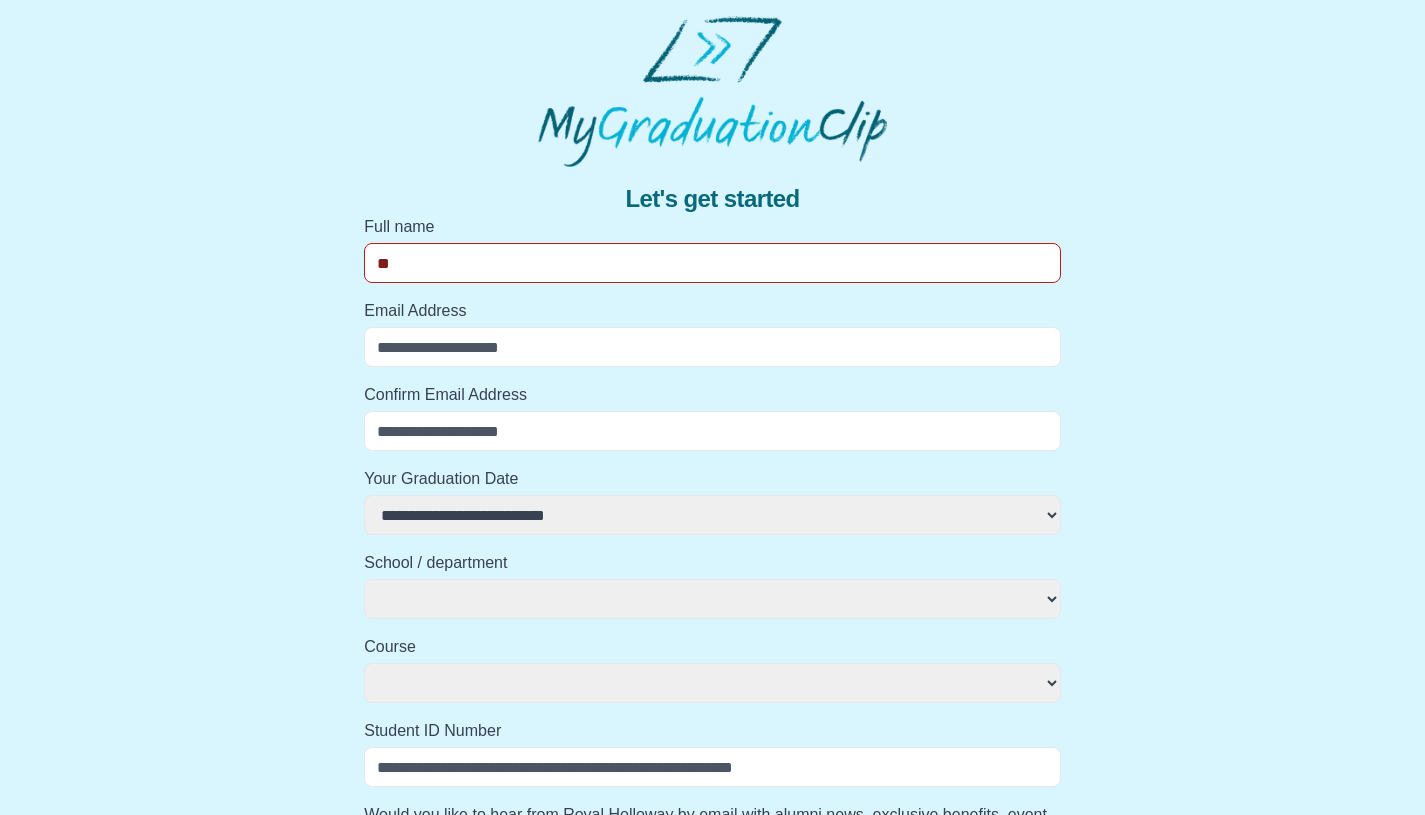 type on "***" 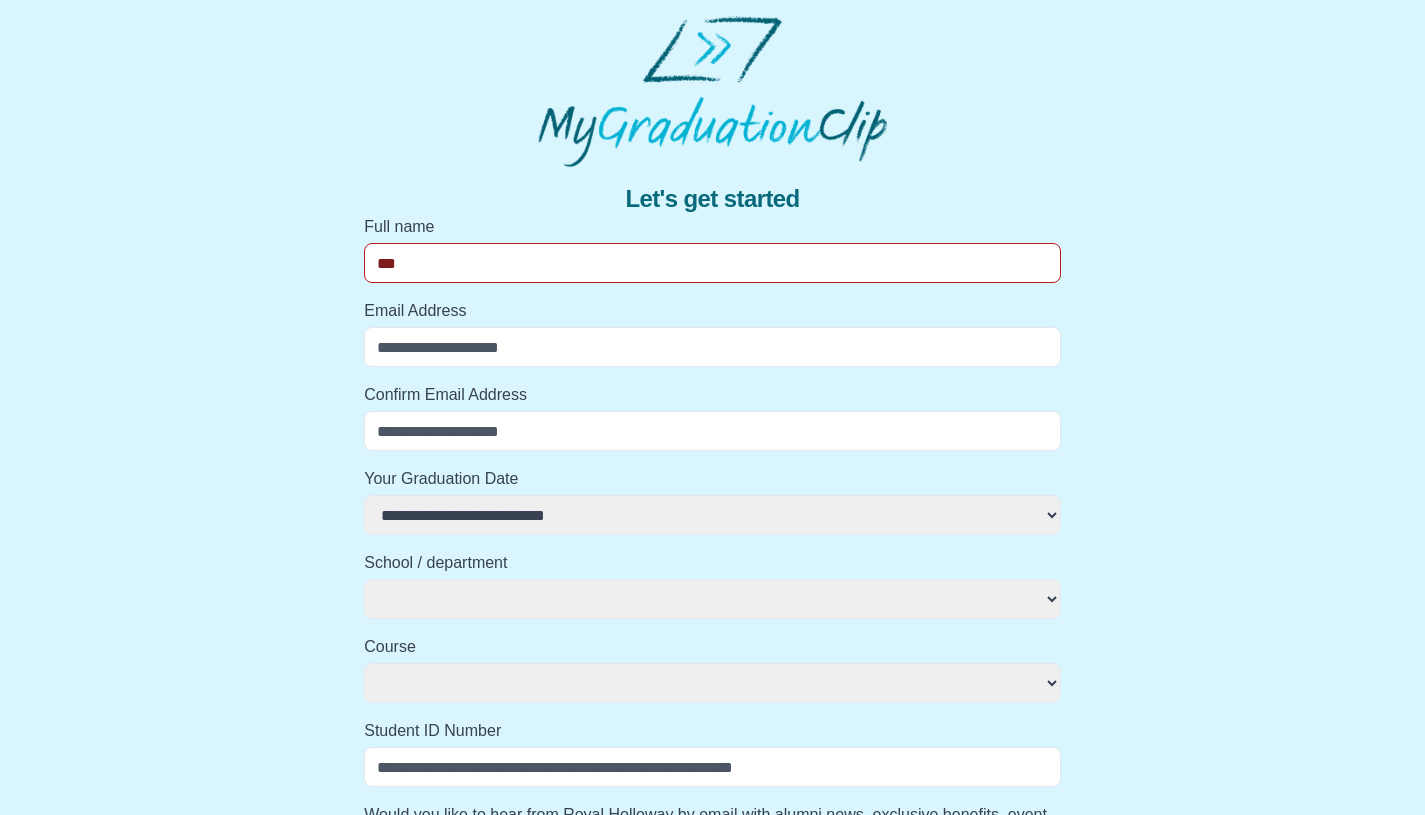 select 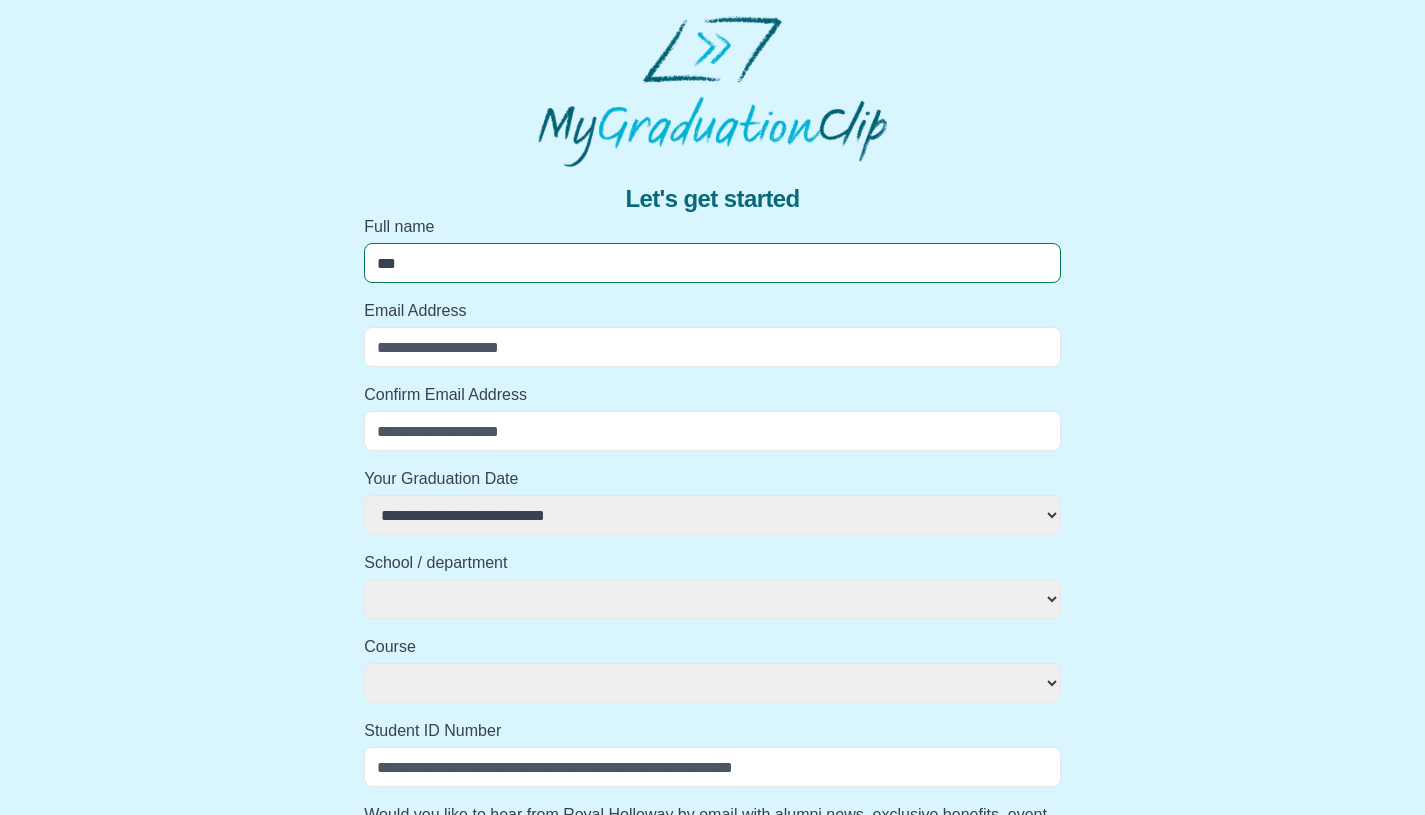 type on "****" 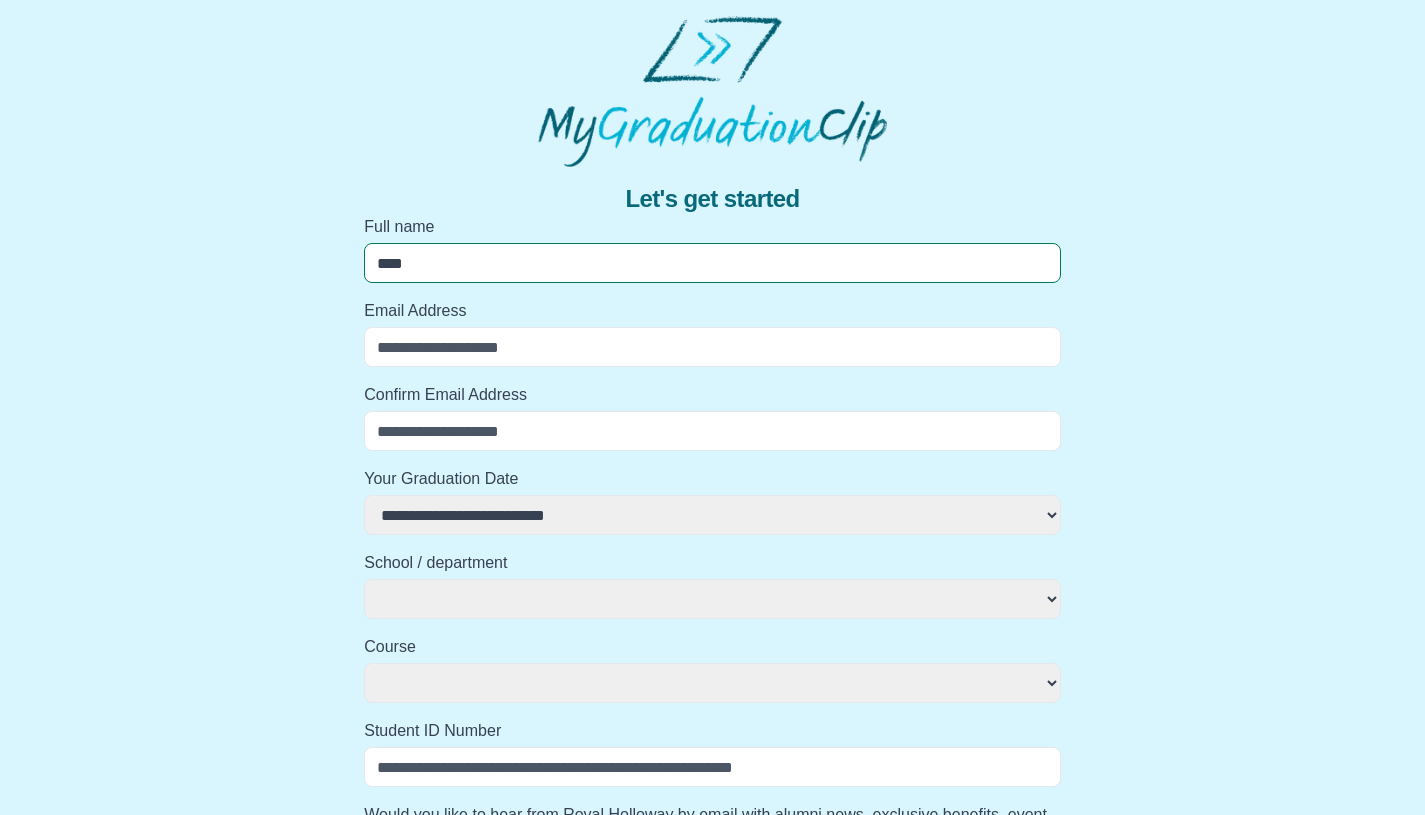 select 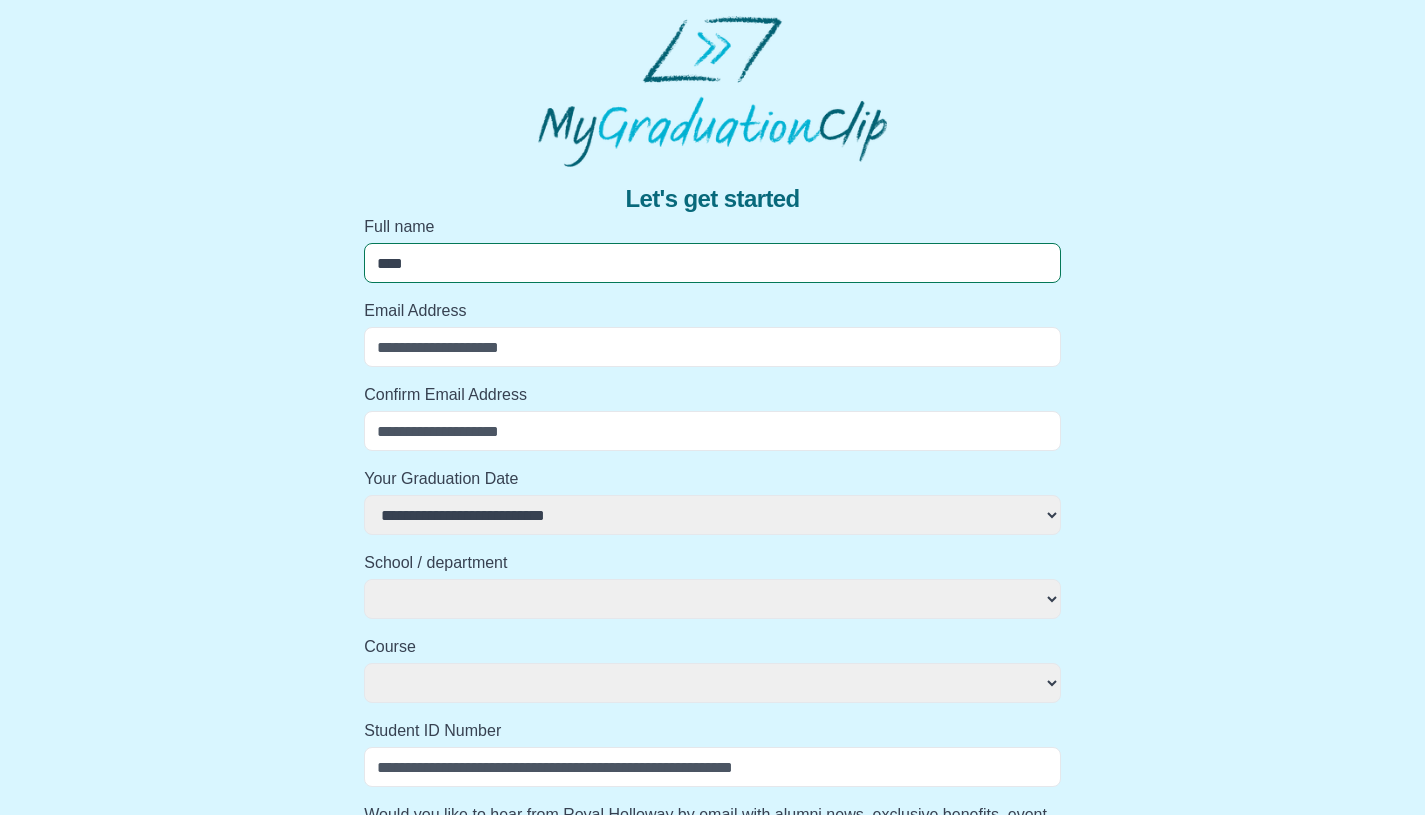 type on "****" 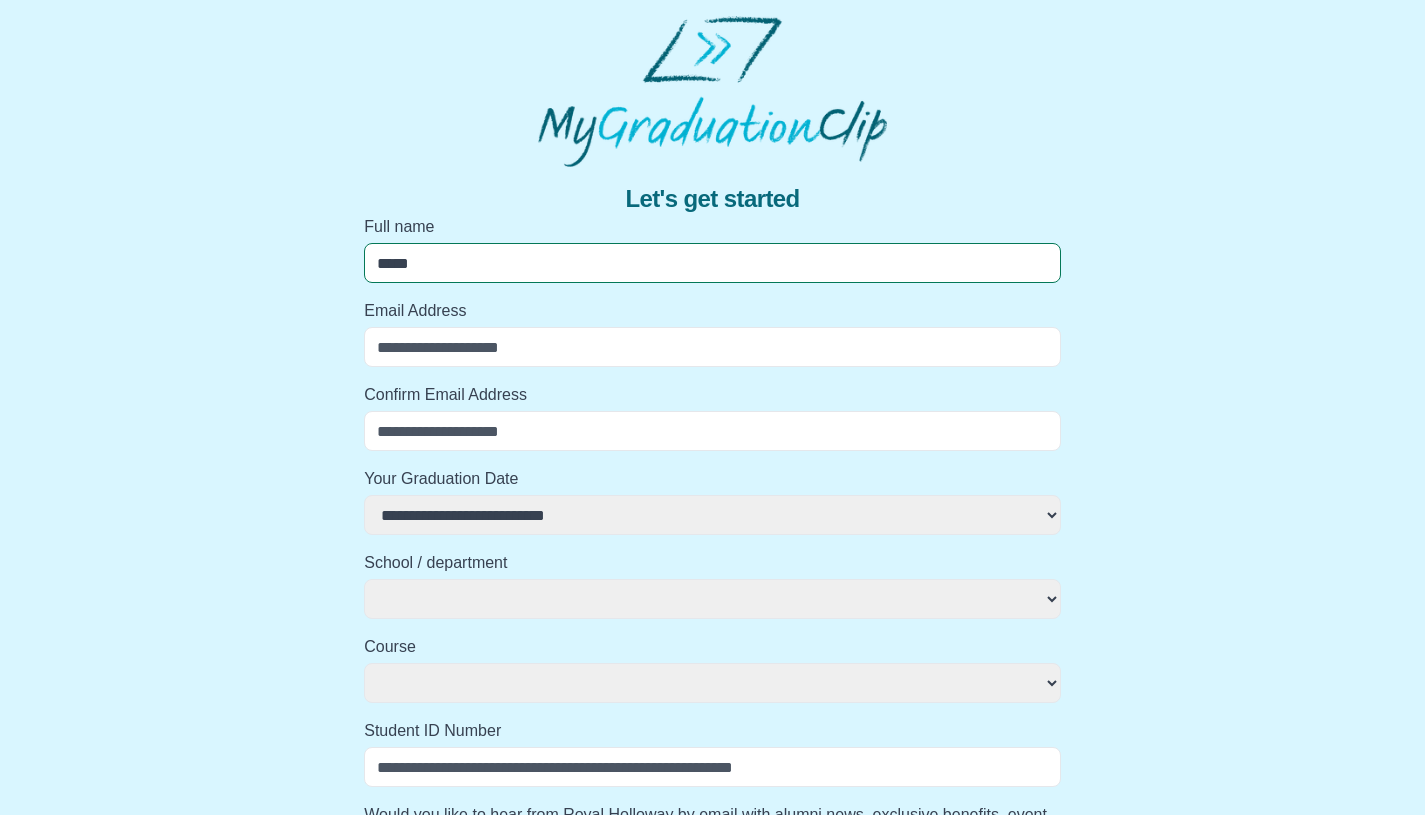 select 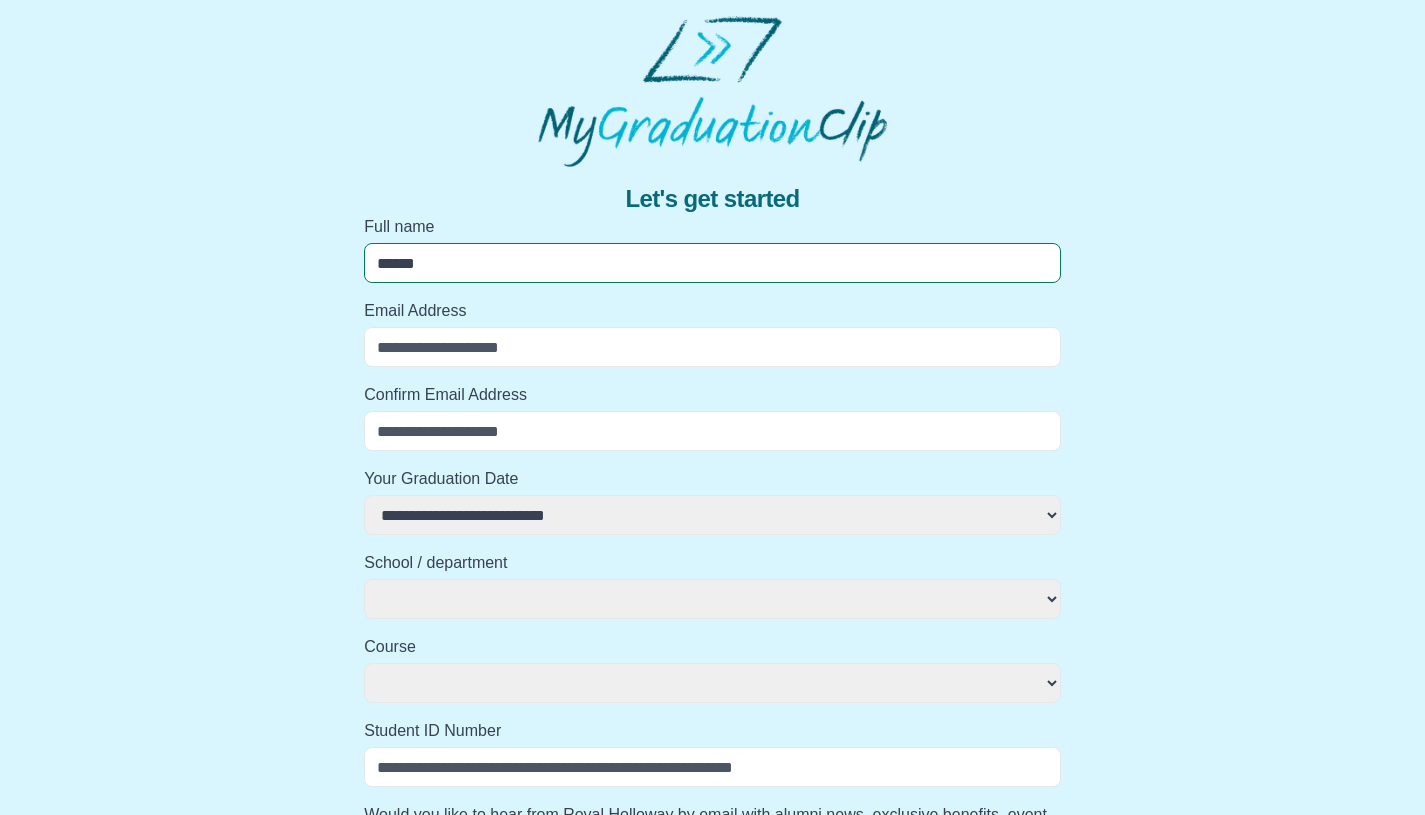 select 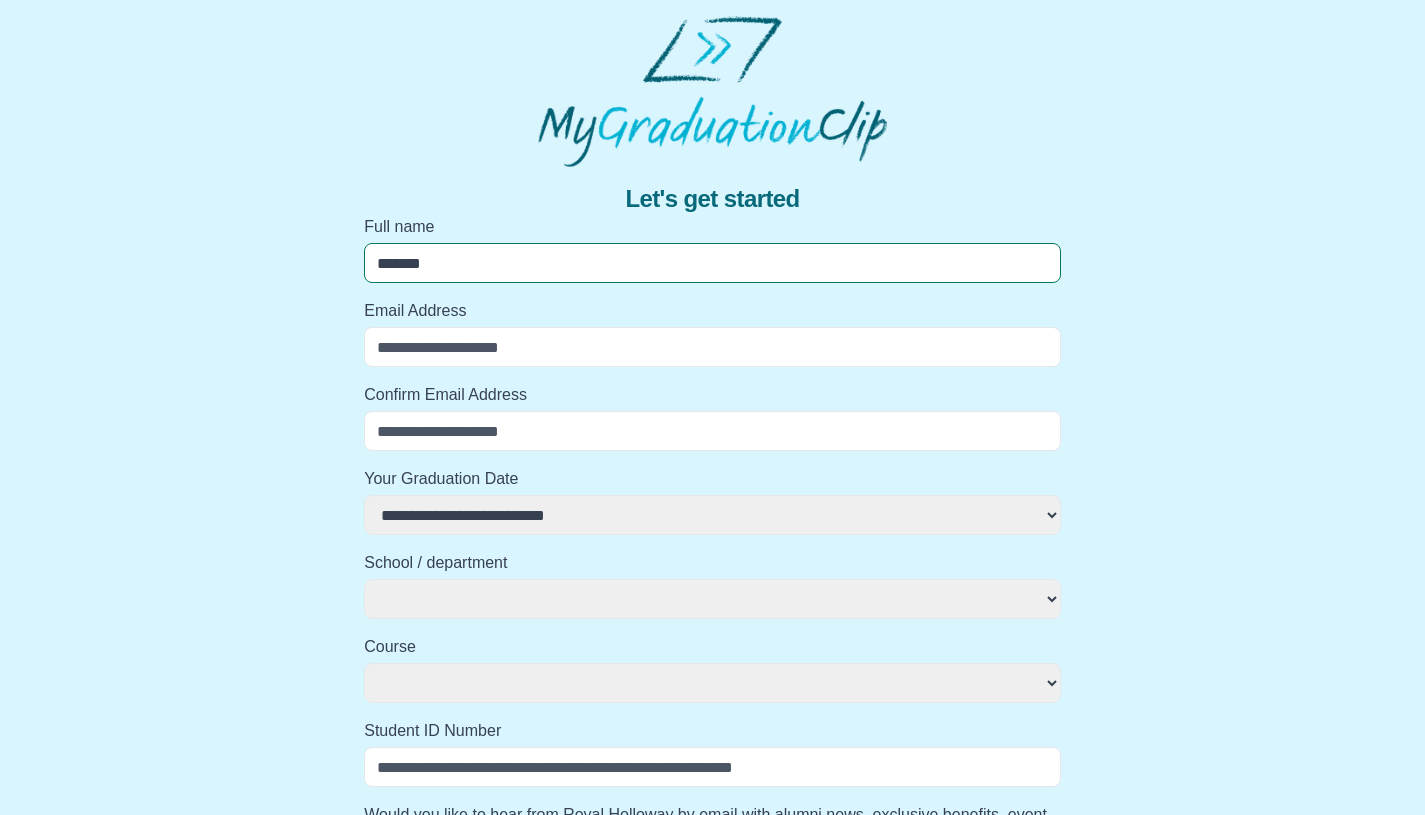 select 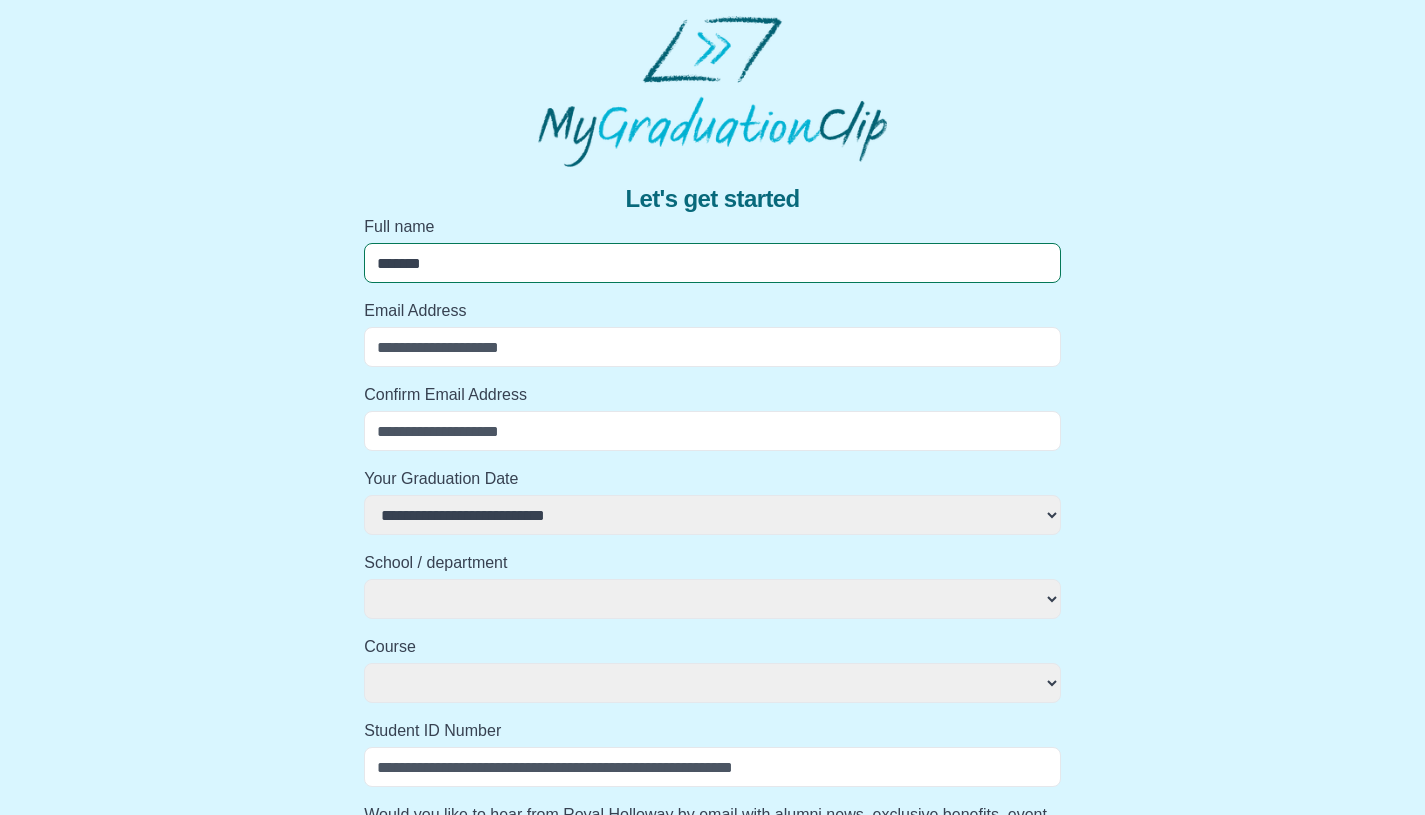 type on "********" 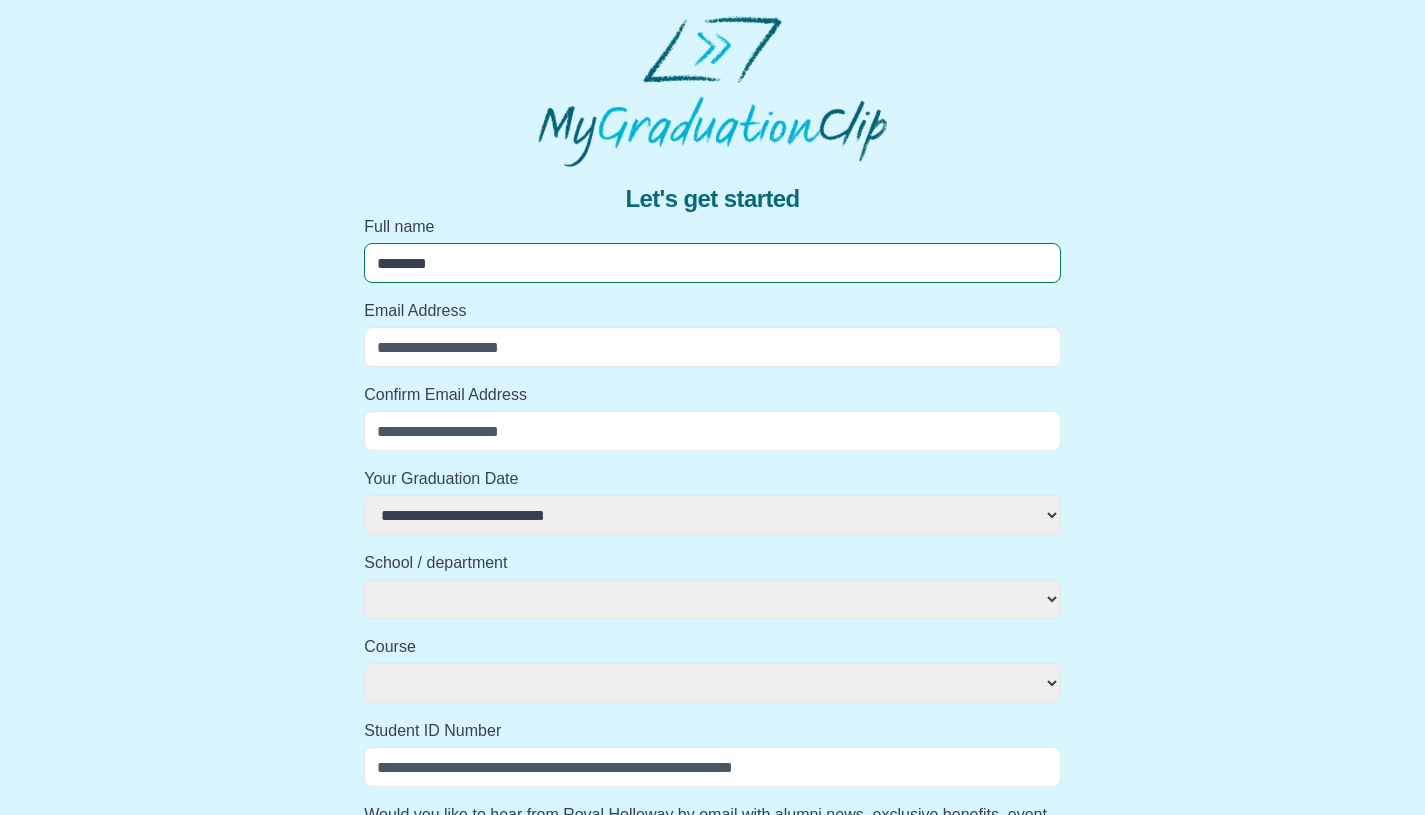 select 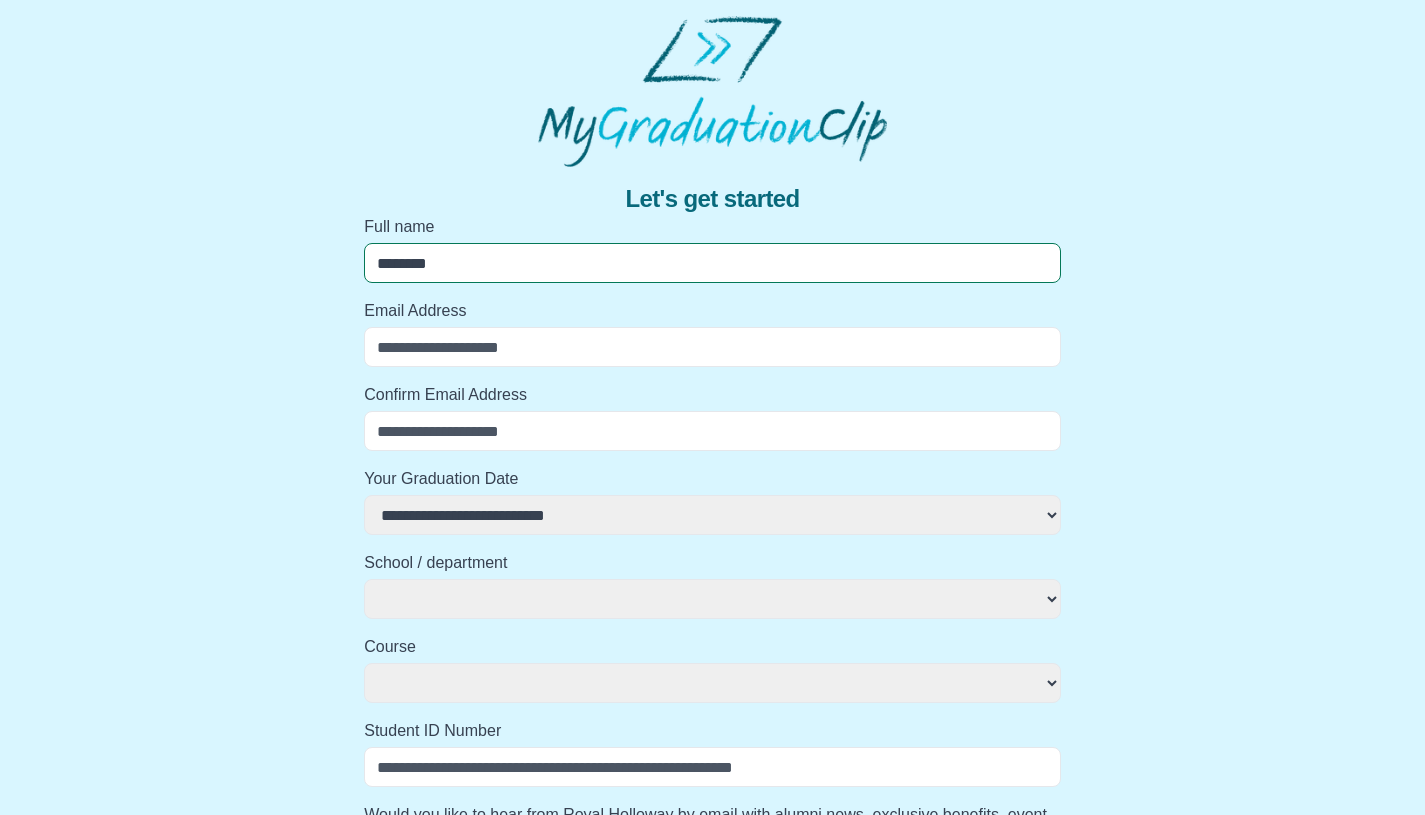 select 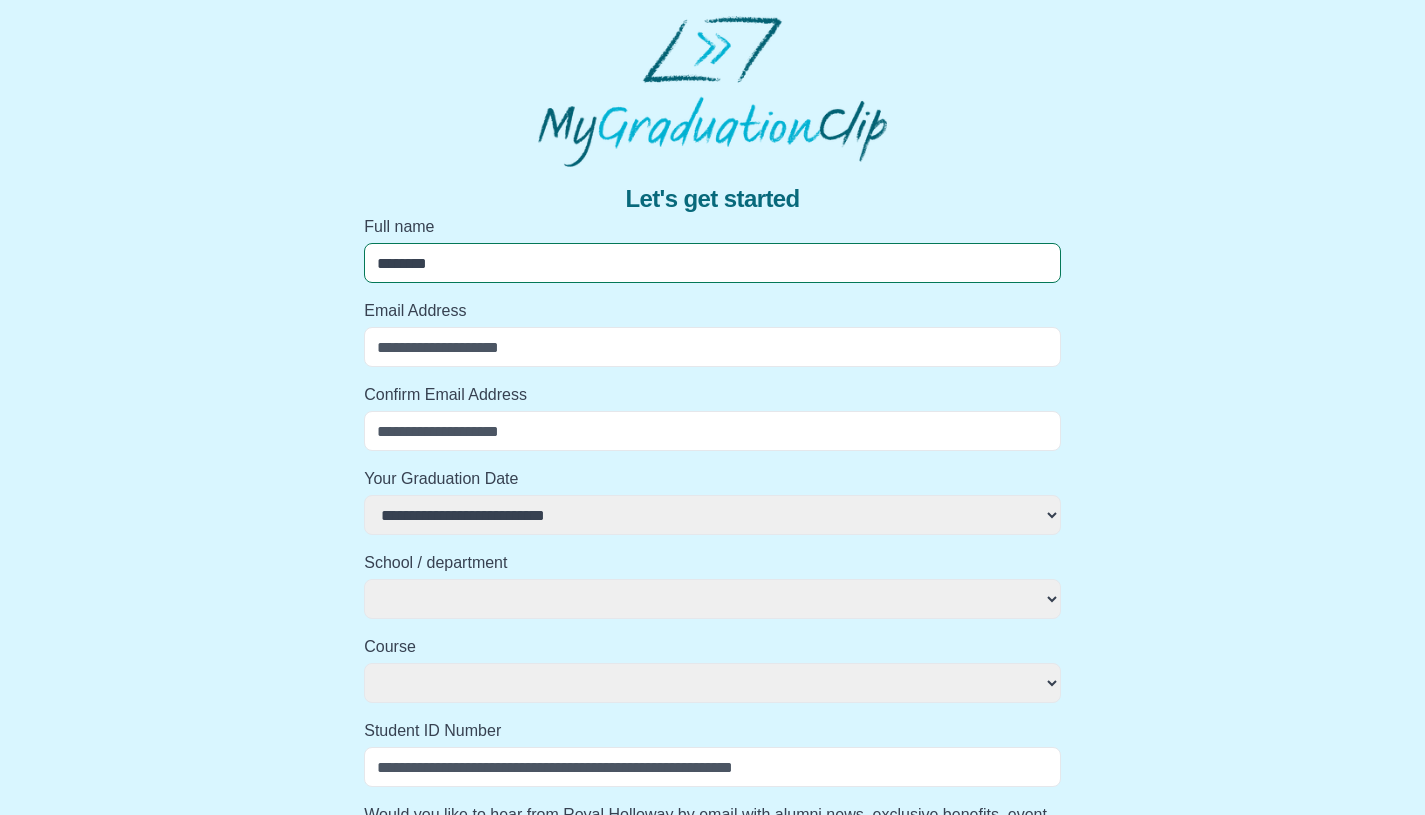 type on "*********" 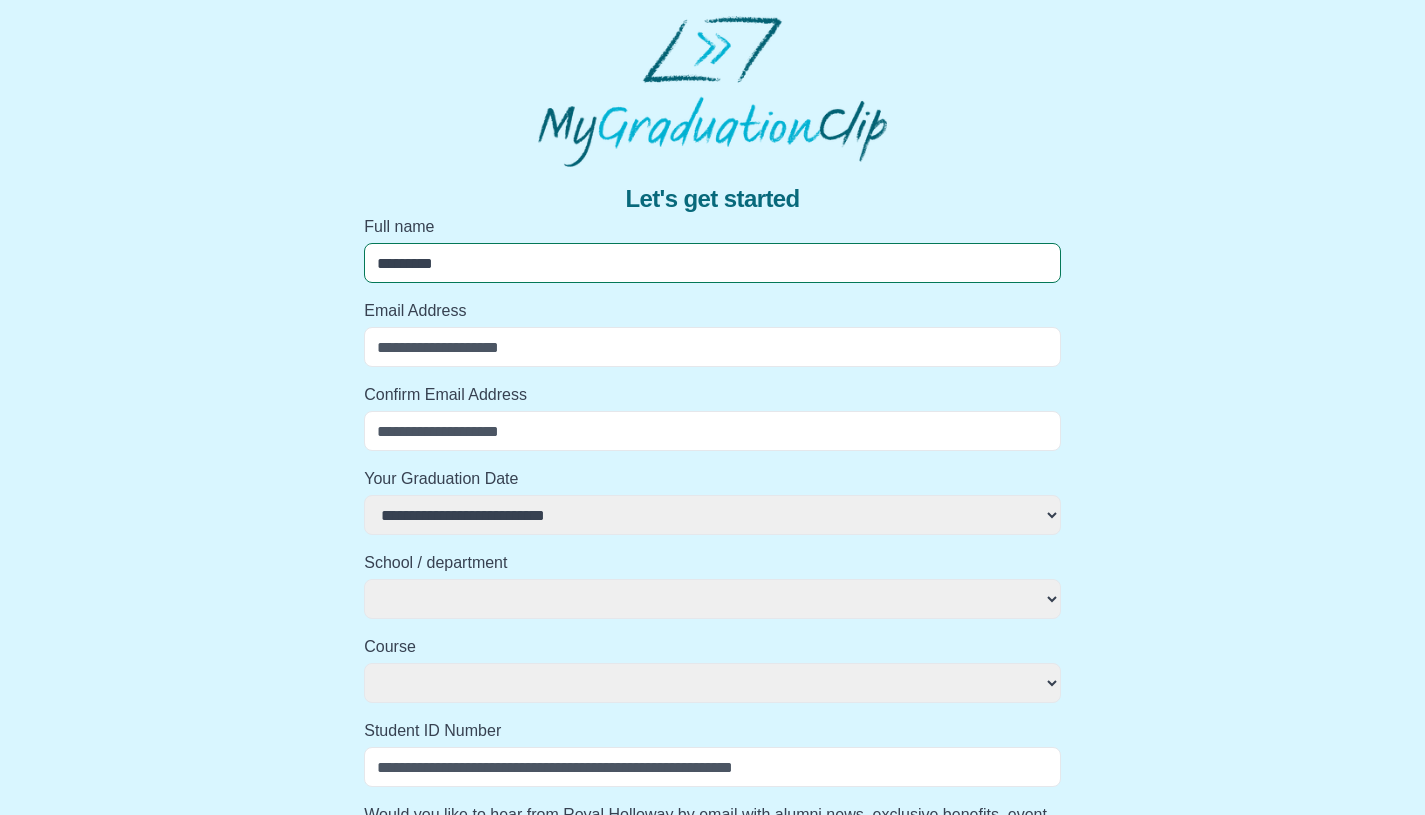 select 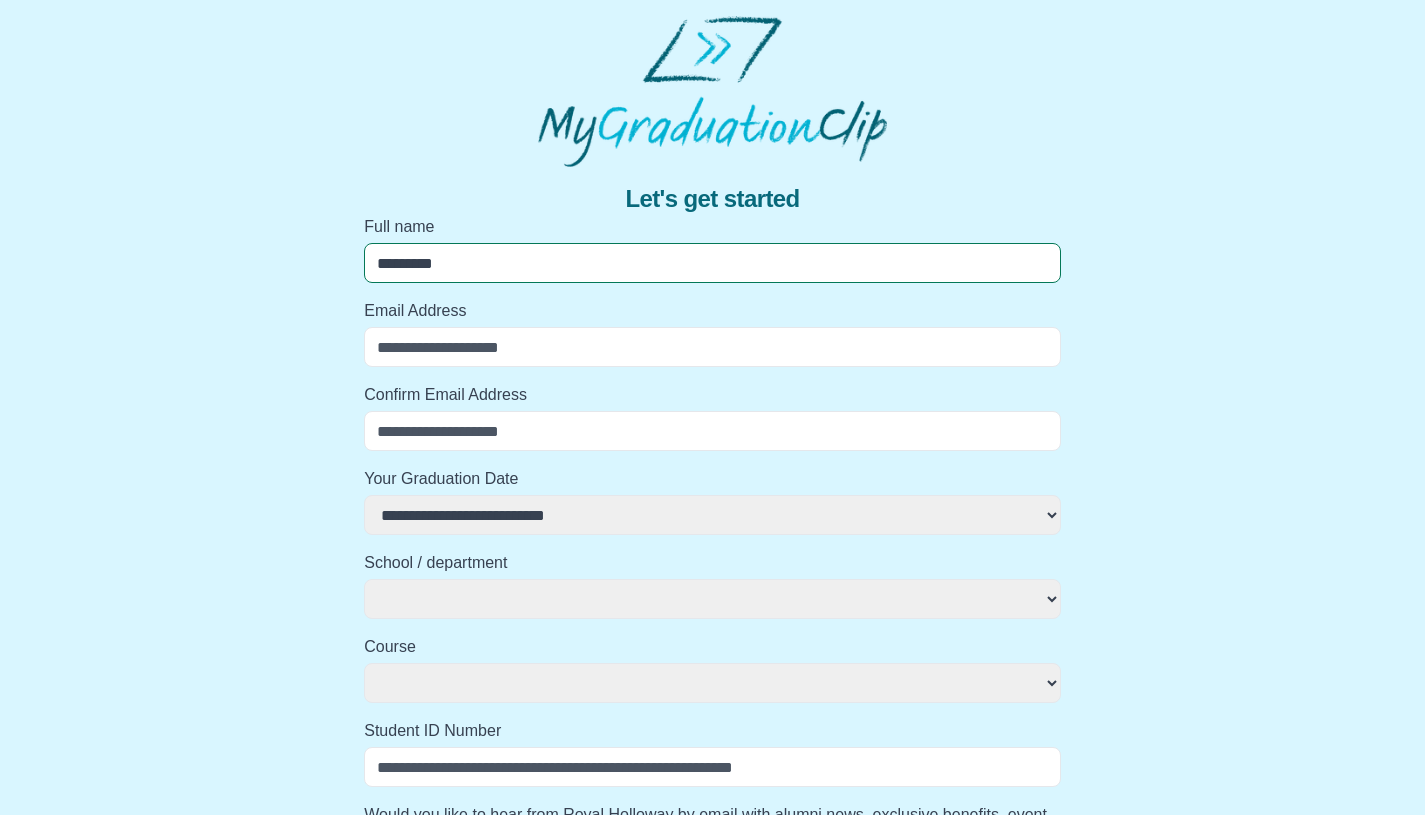 type on "**********" 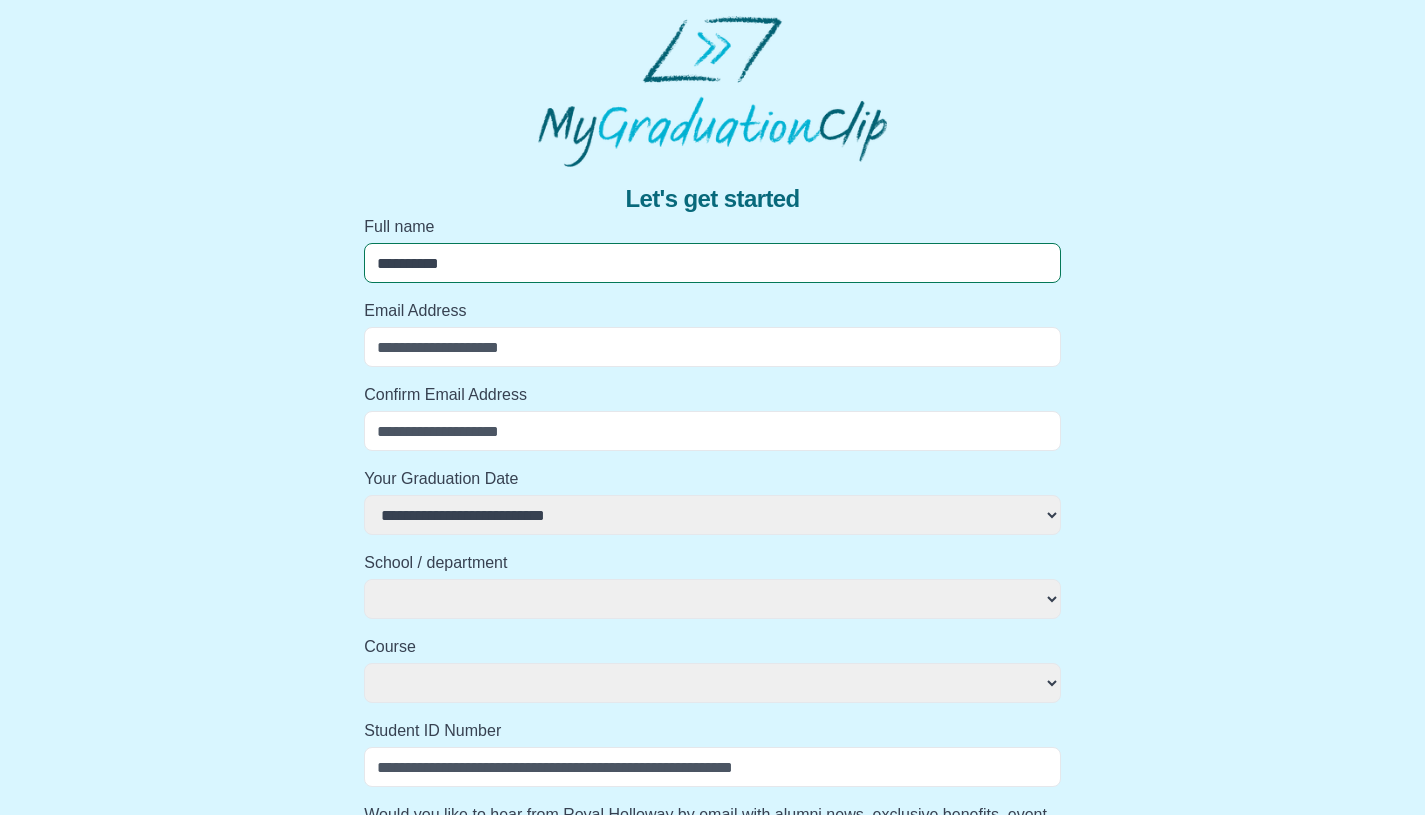 select 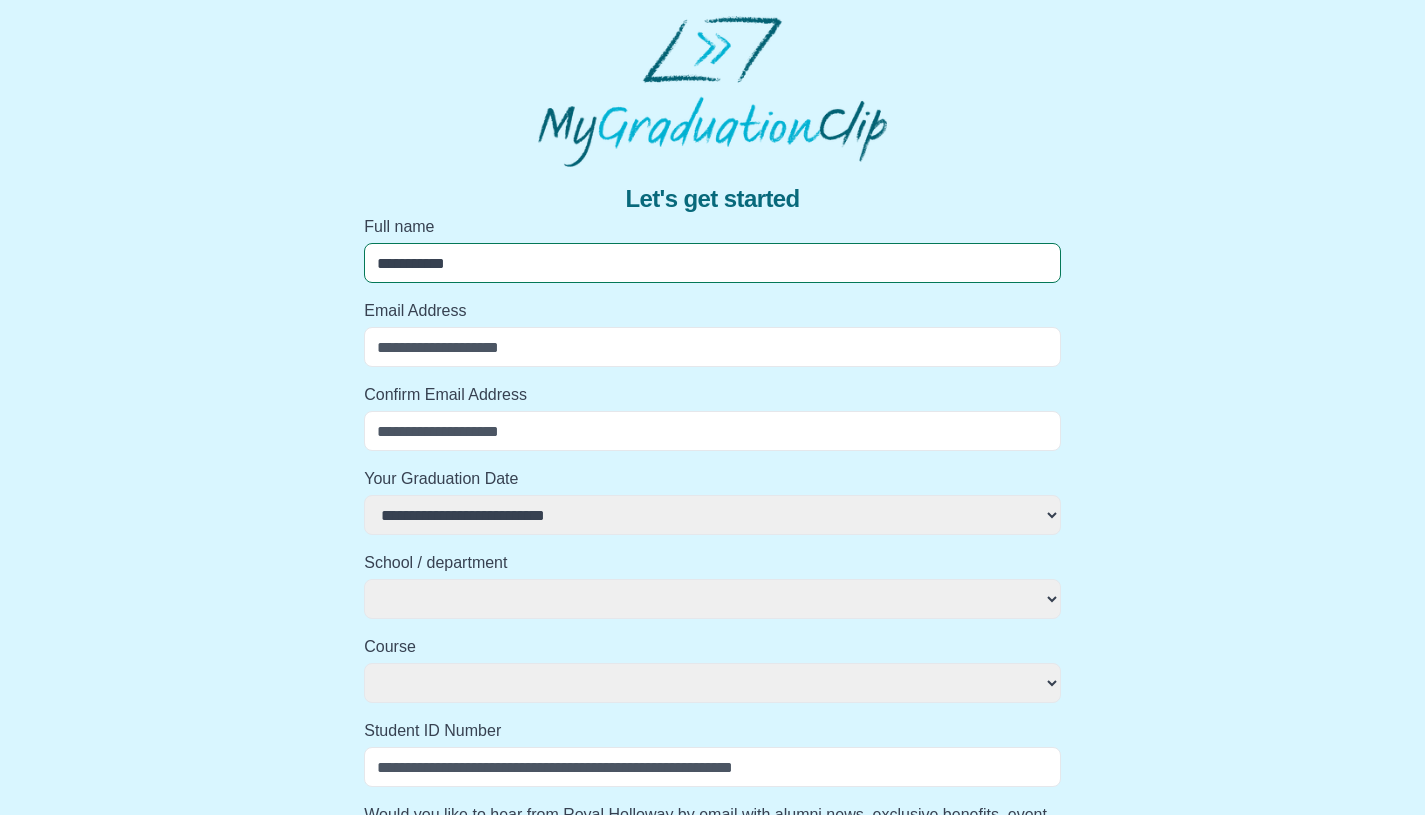 select 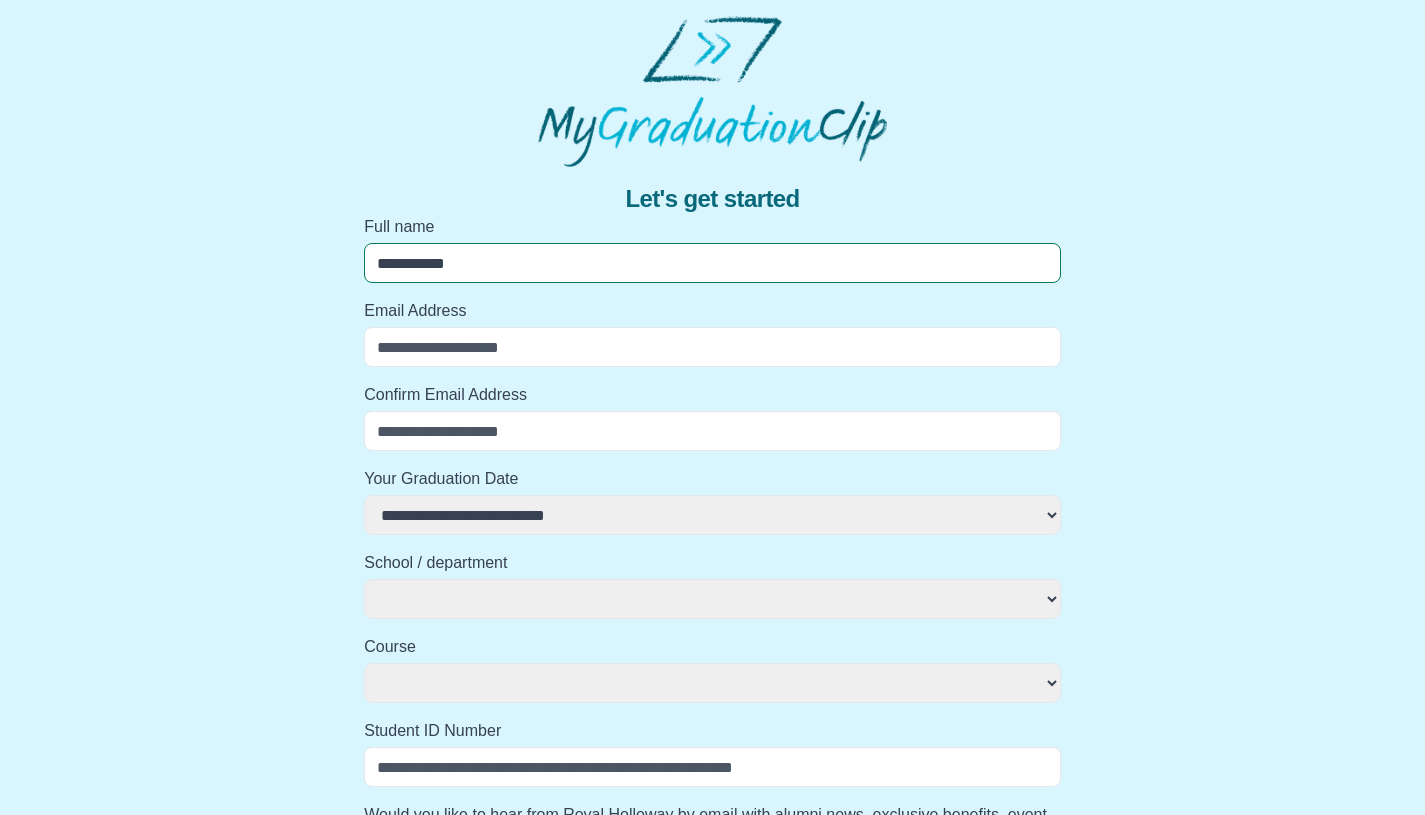 click on "Email Address" at bounding box center [712, 347] 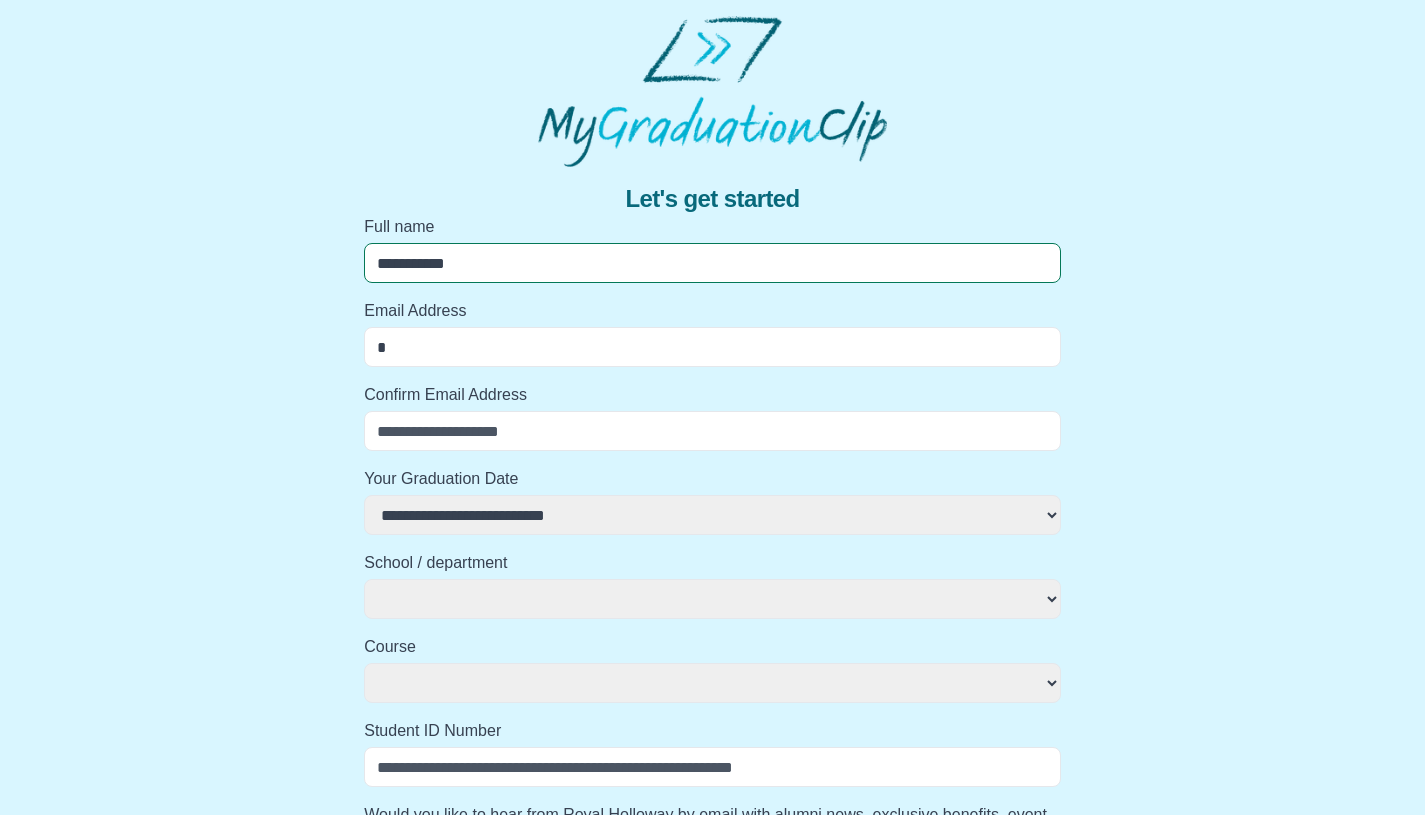 select 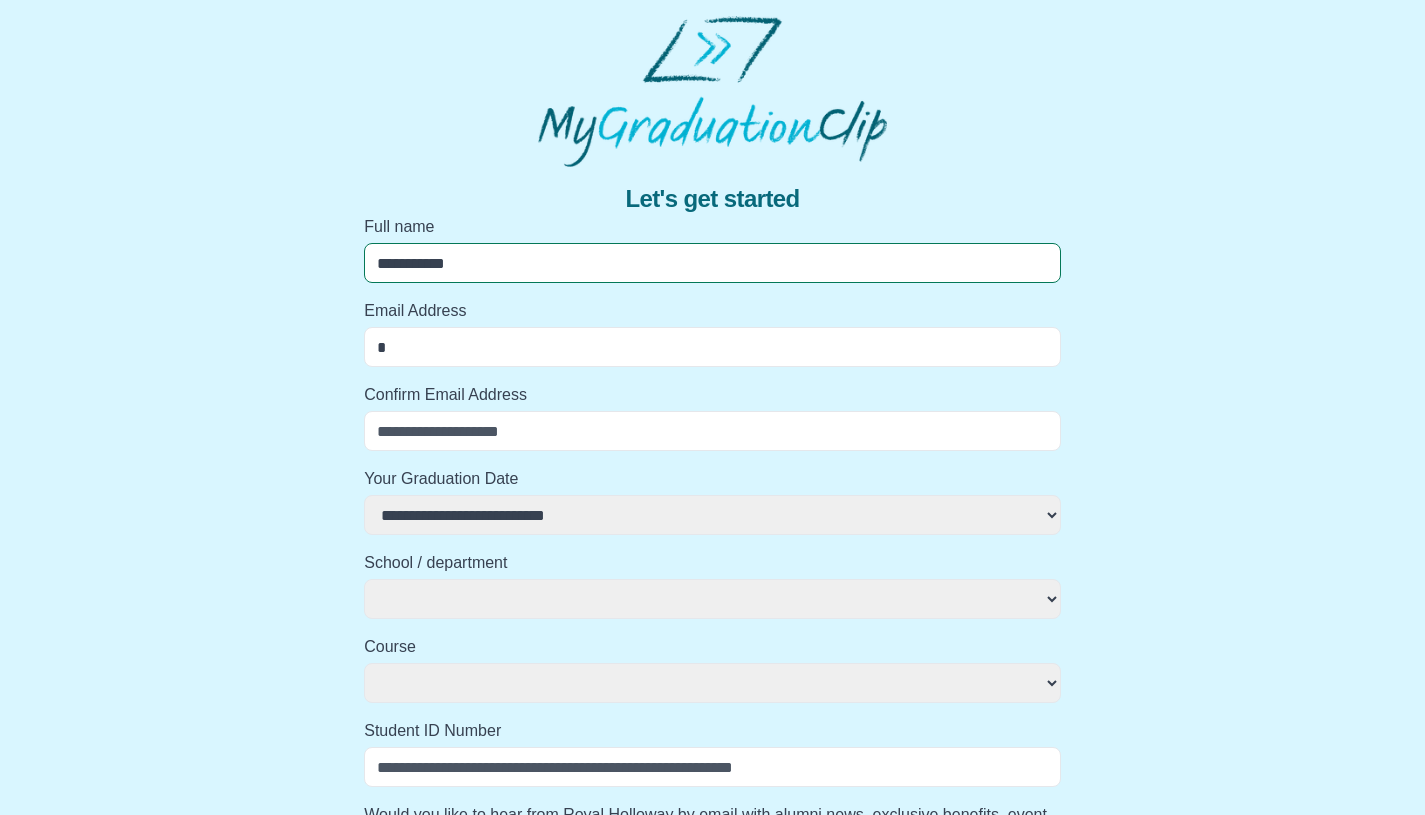 type on "**" 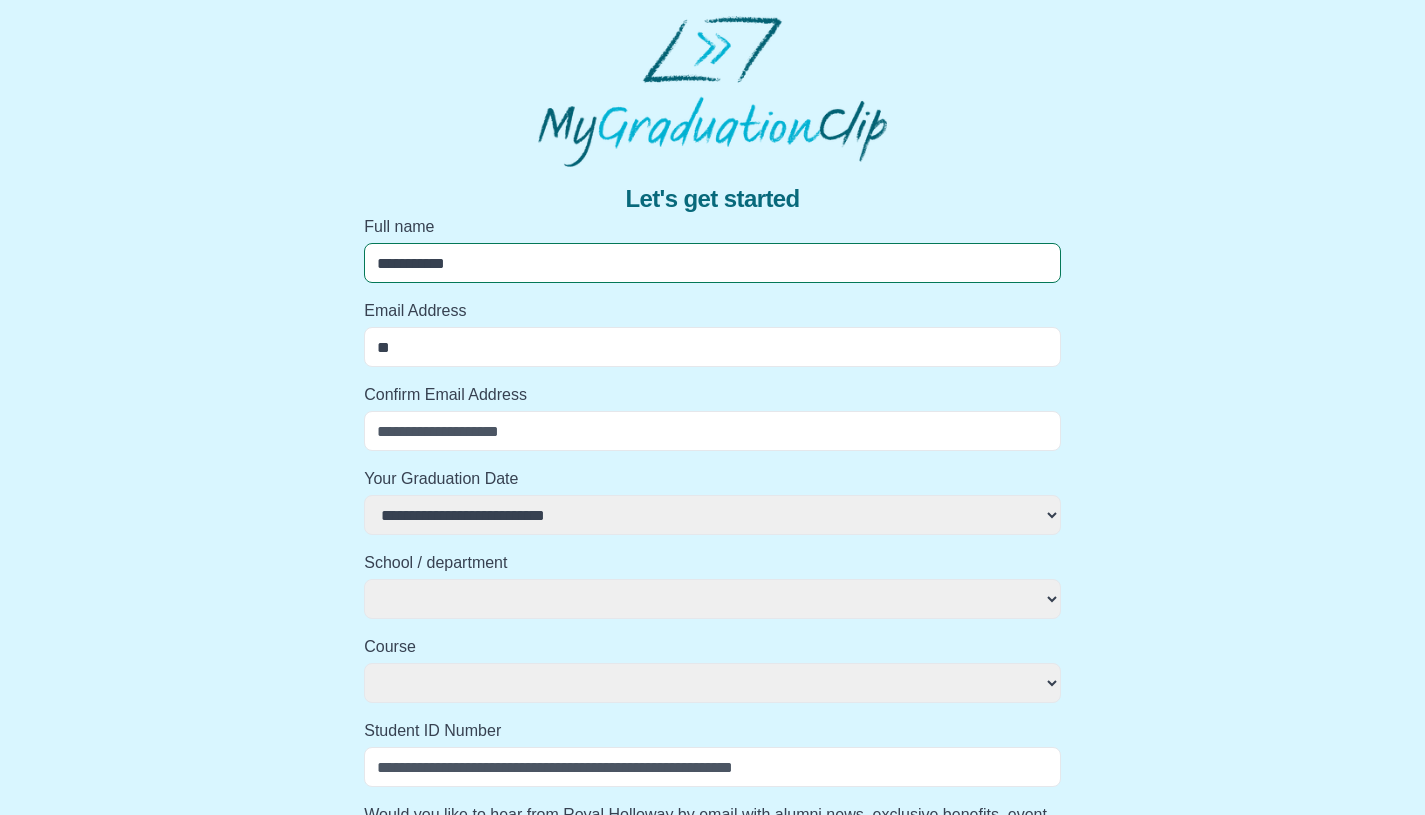 select 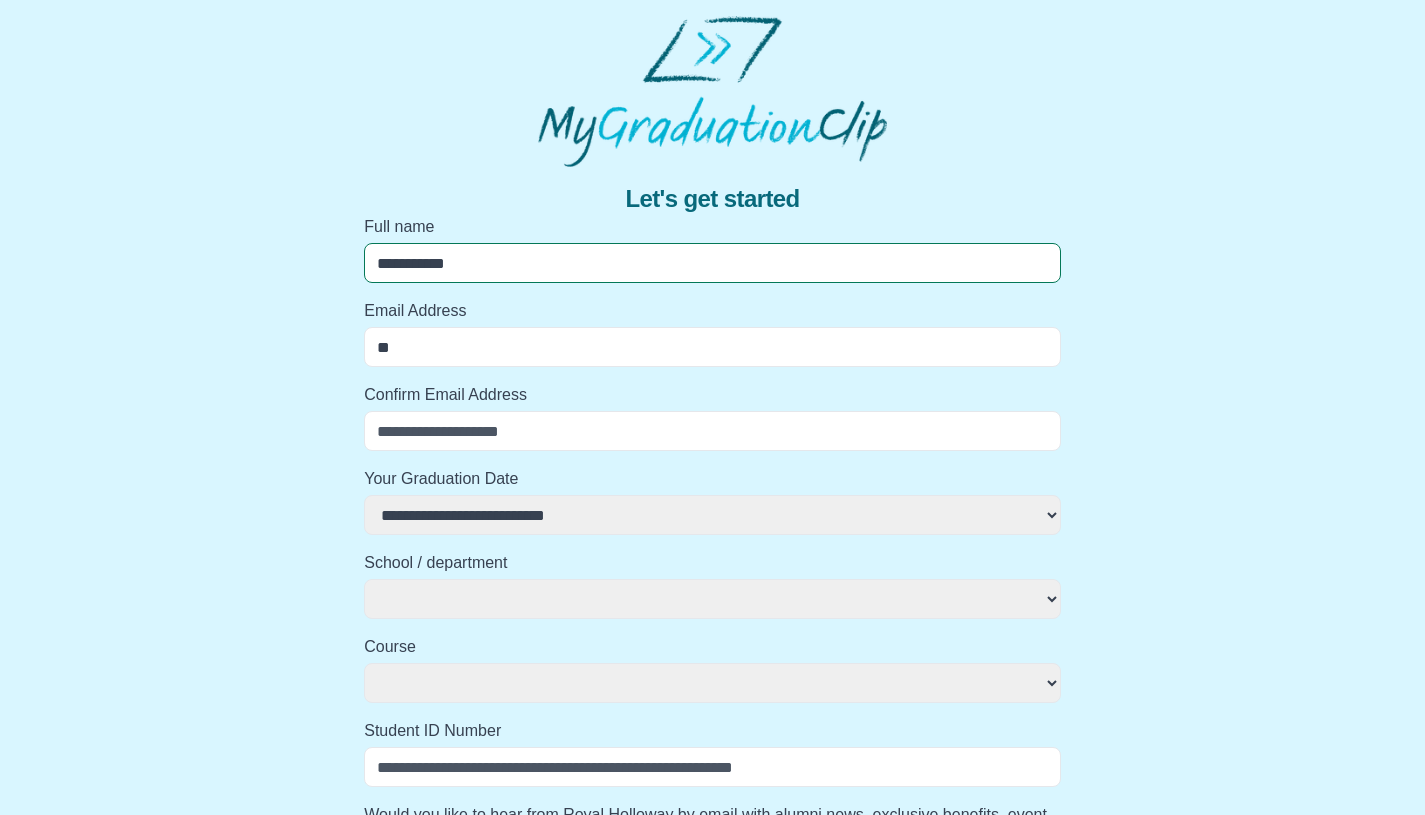 type on "***" 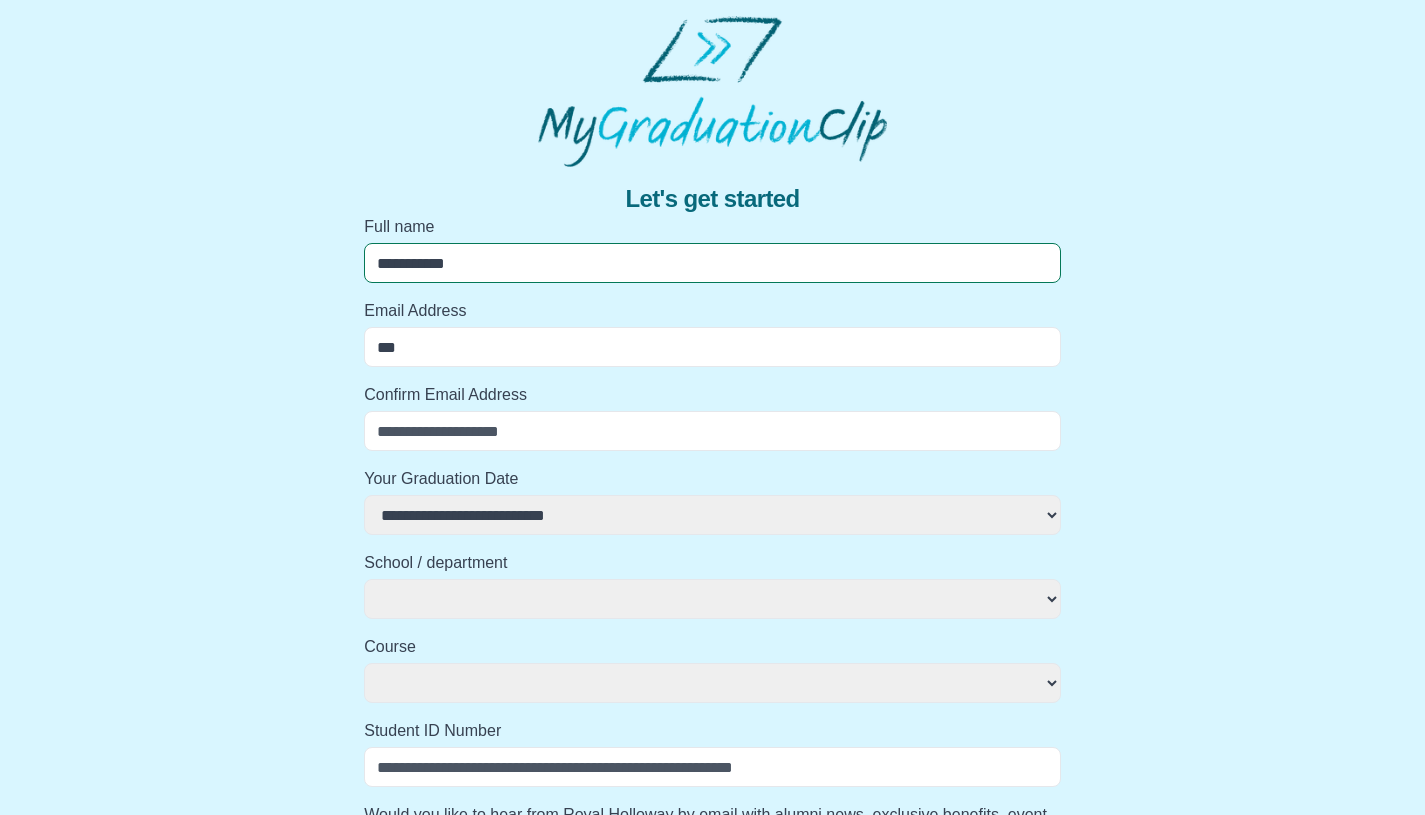 select 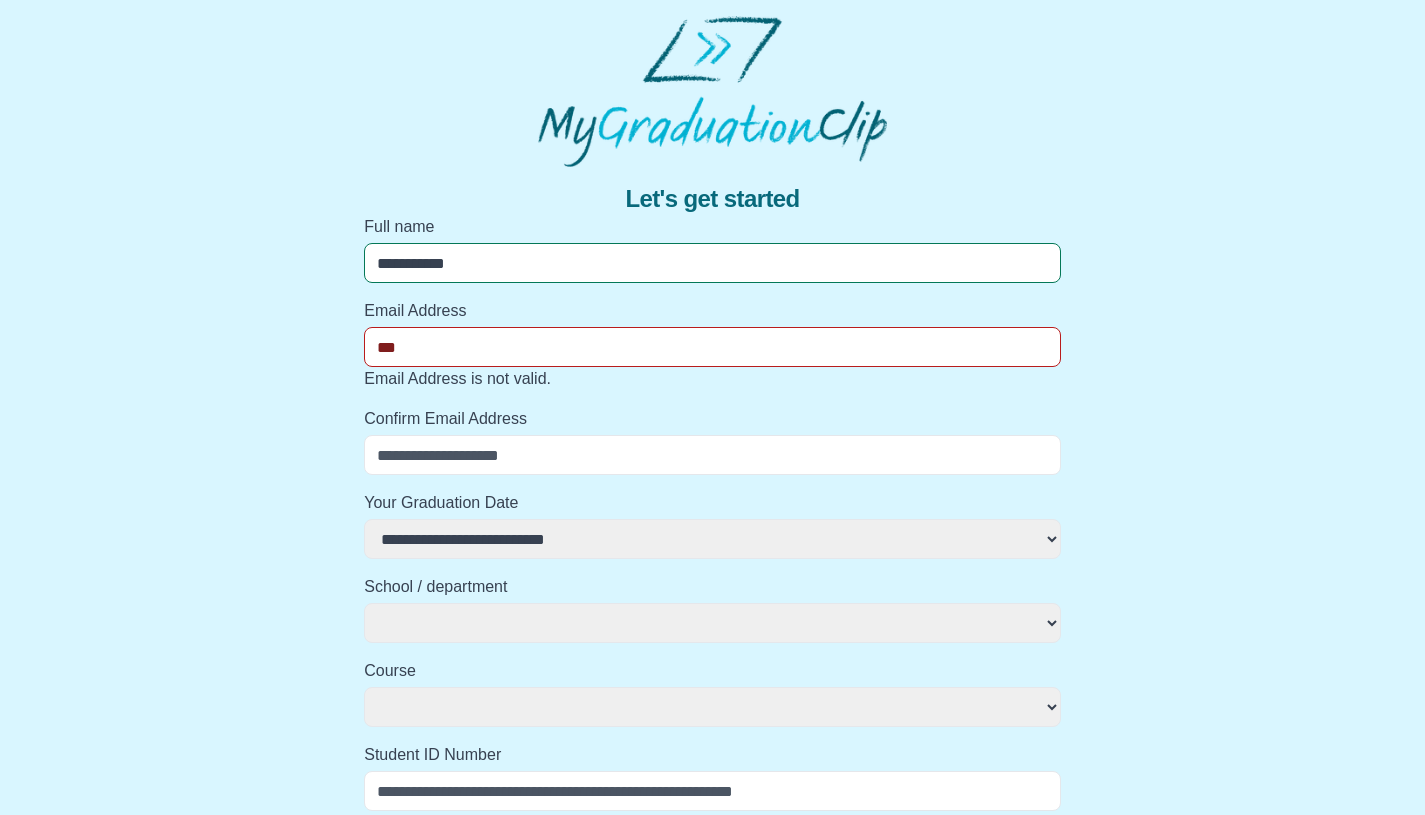 type on "****" 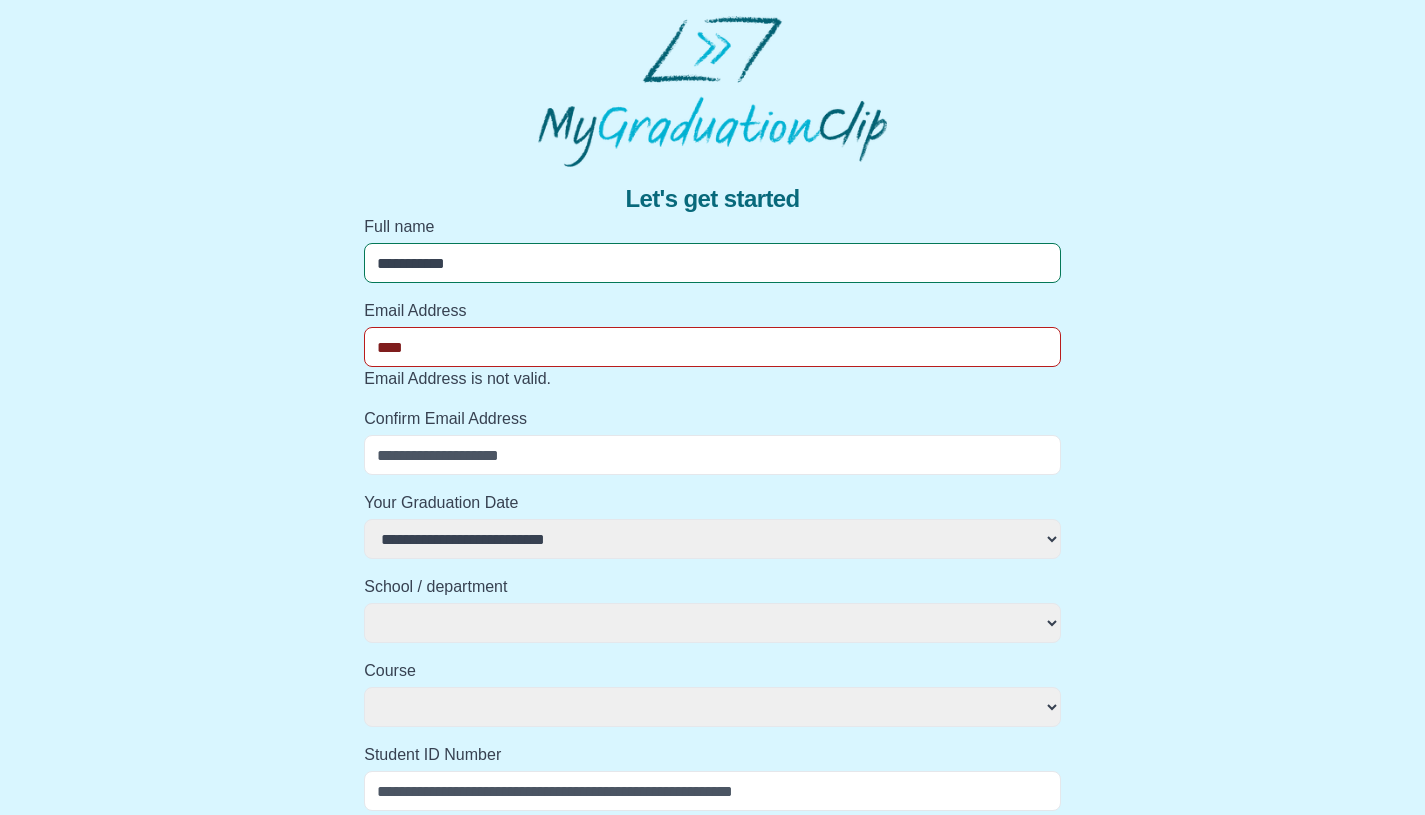 select 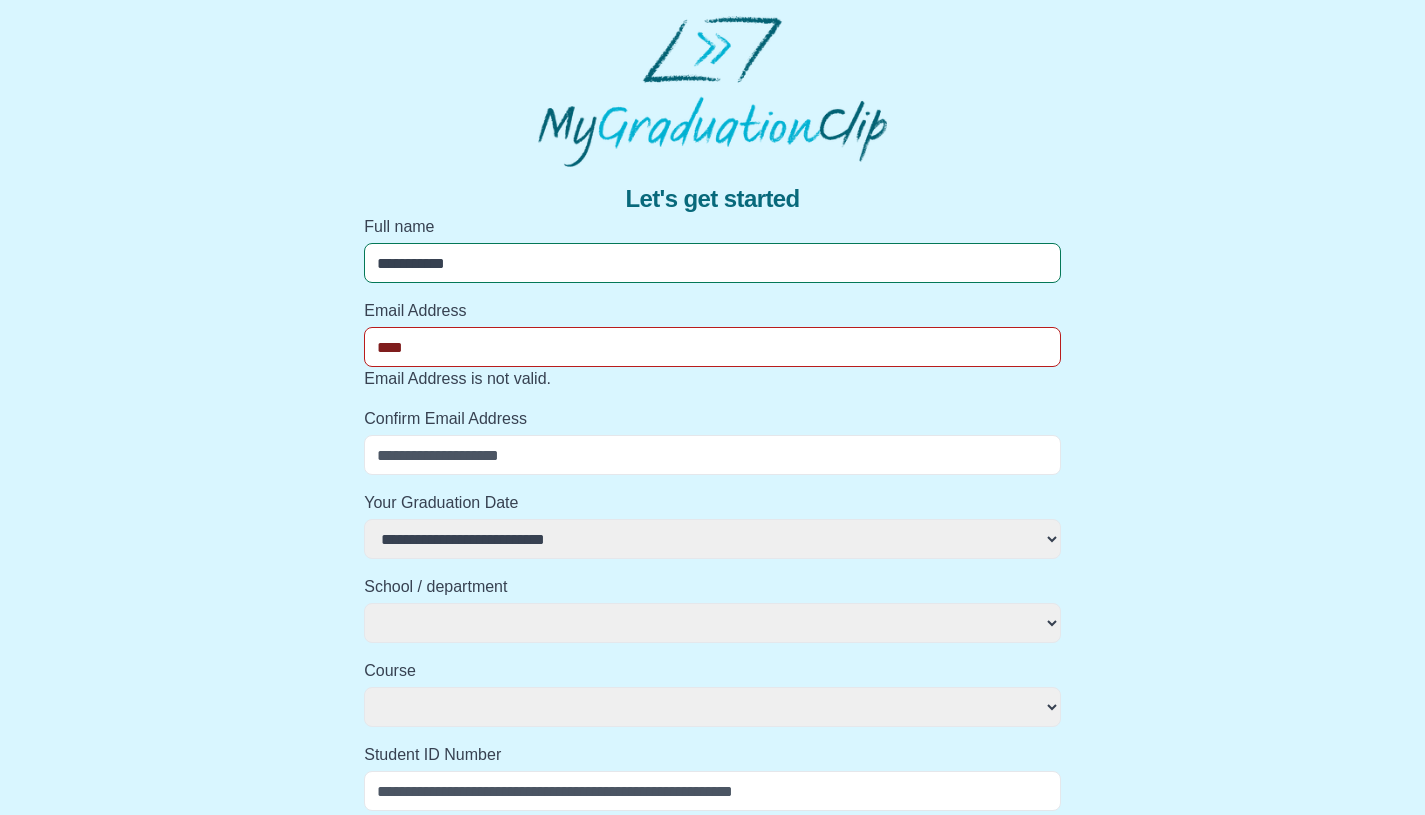 type on "*****" 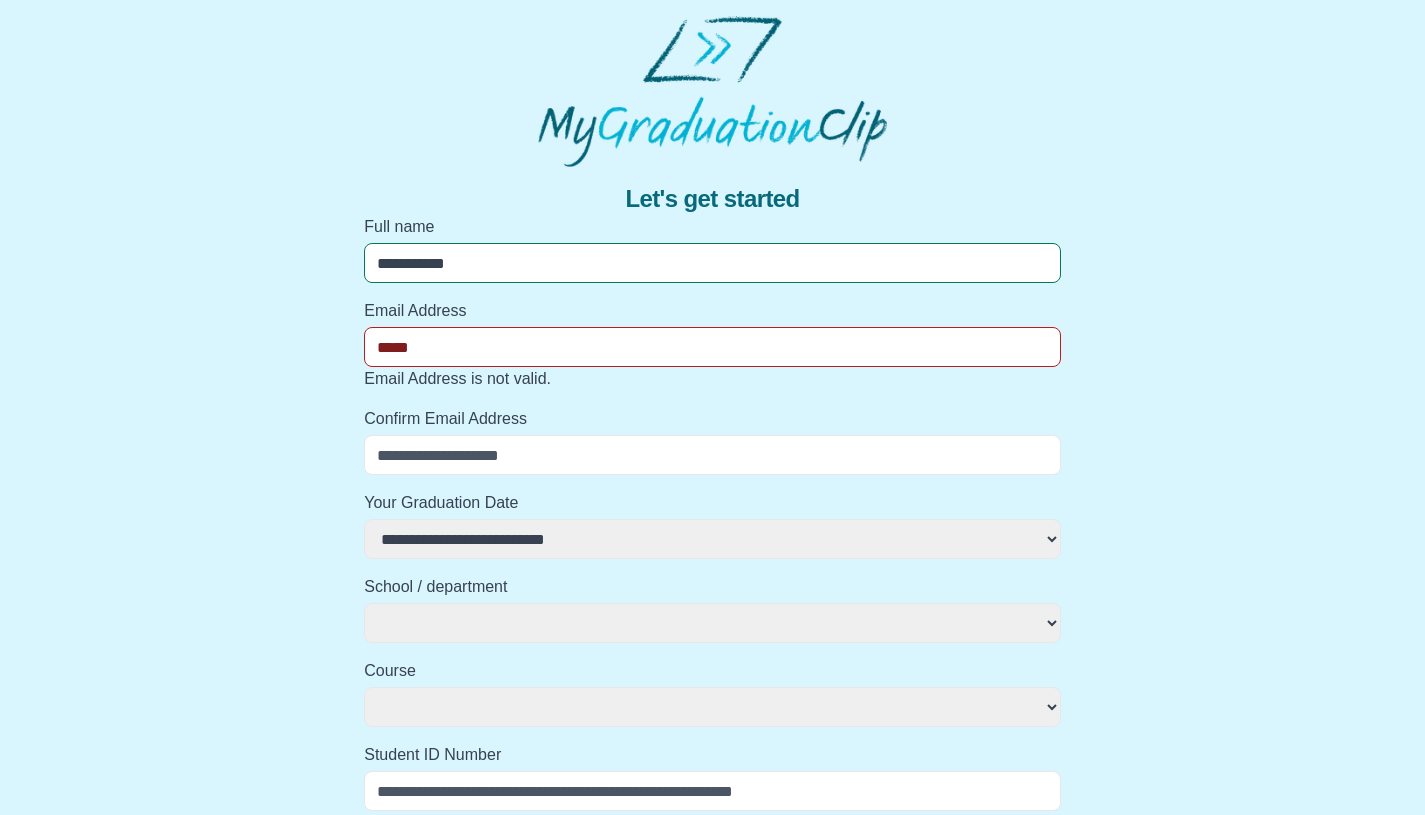 select 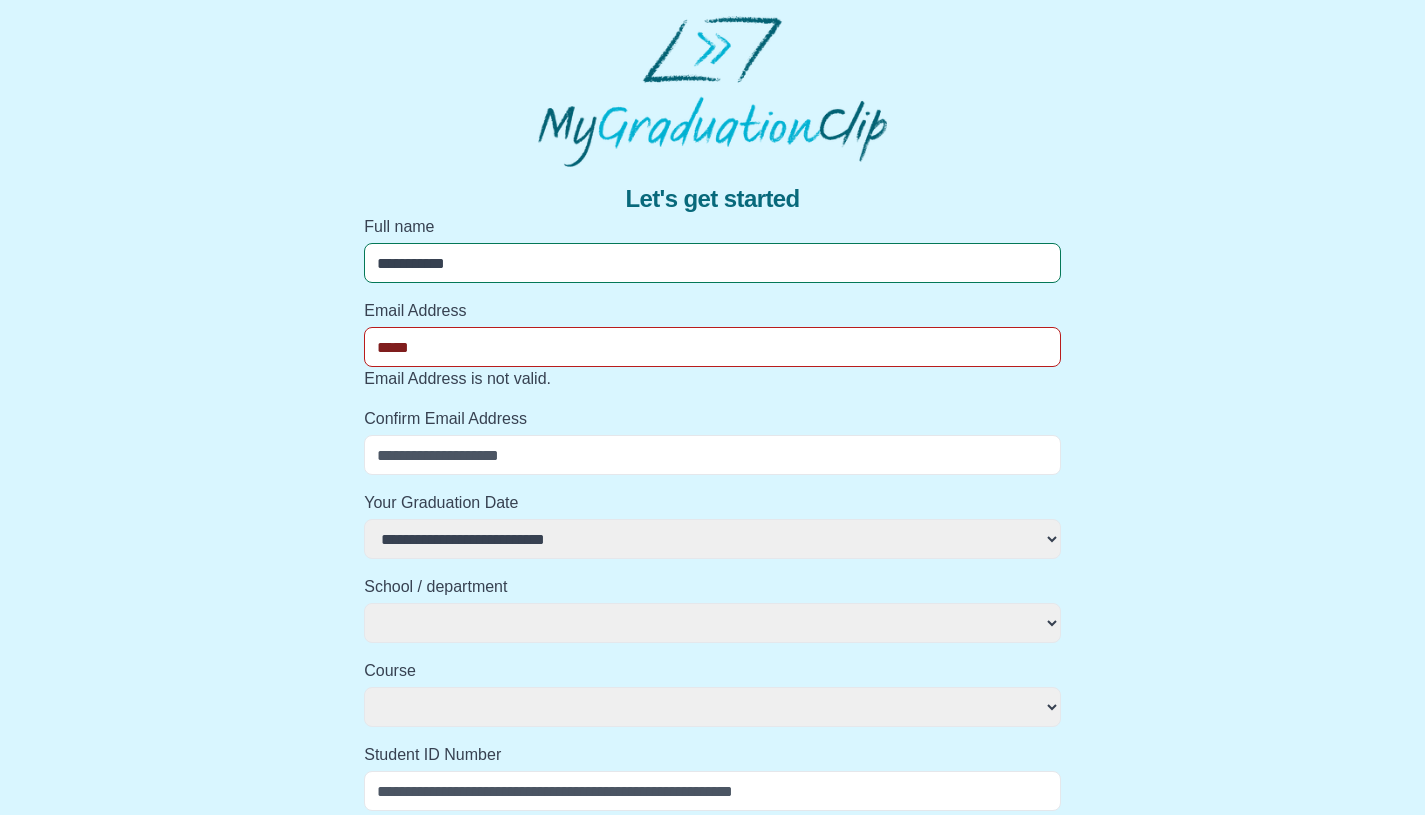 type on "******" 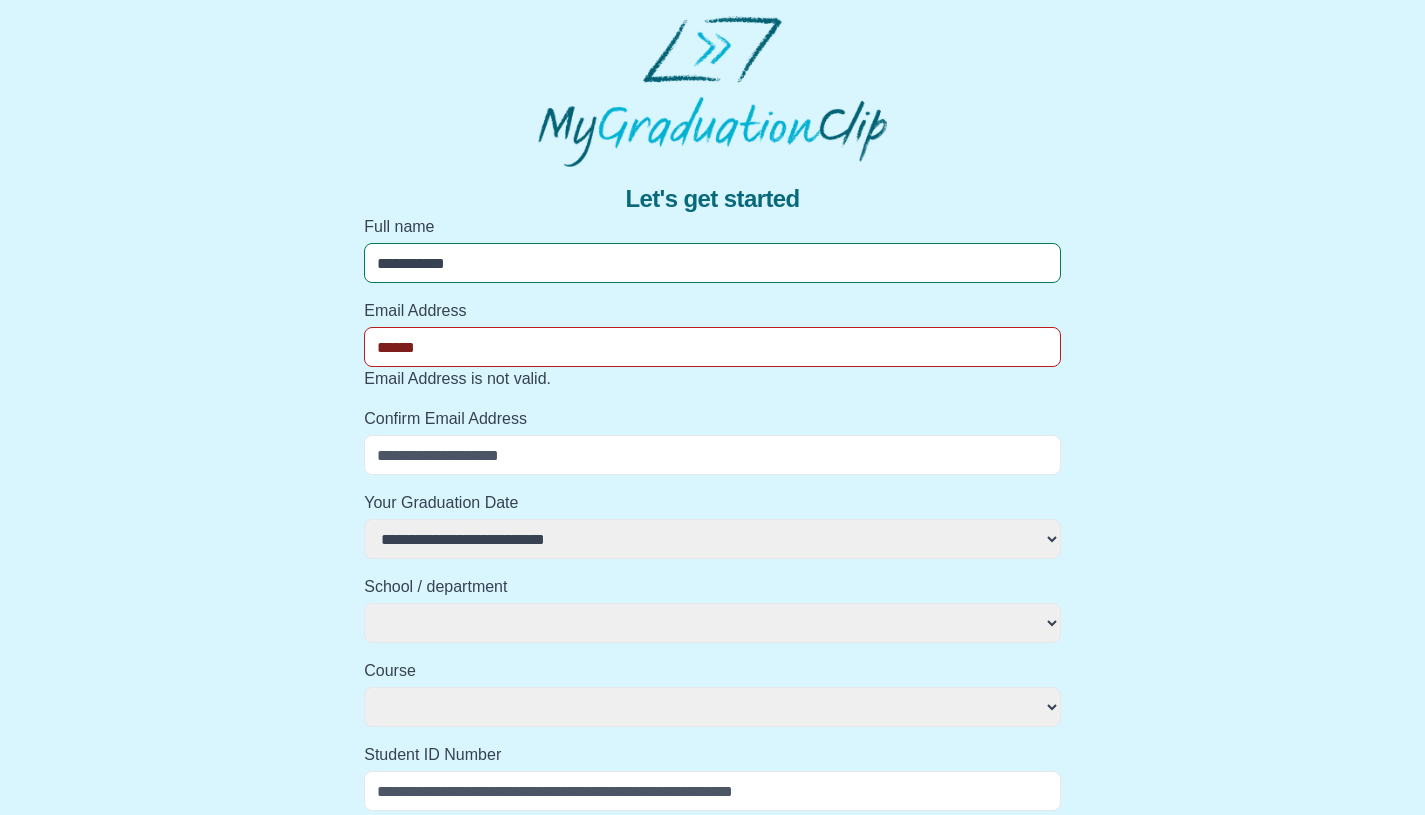 select 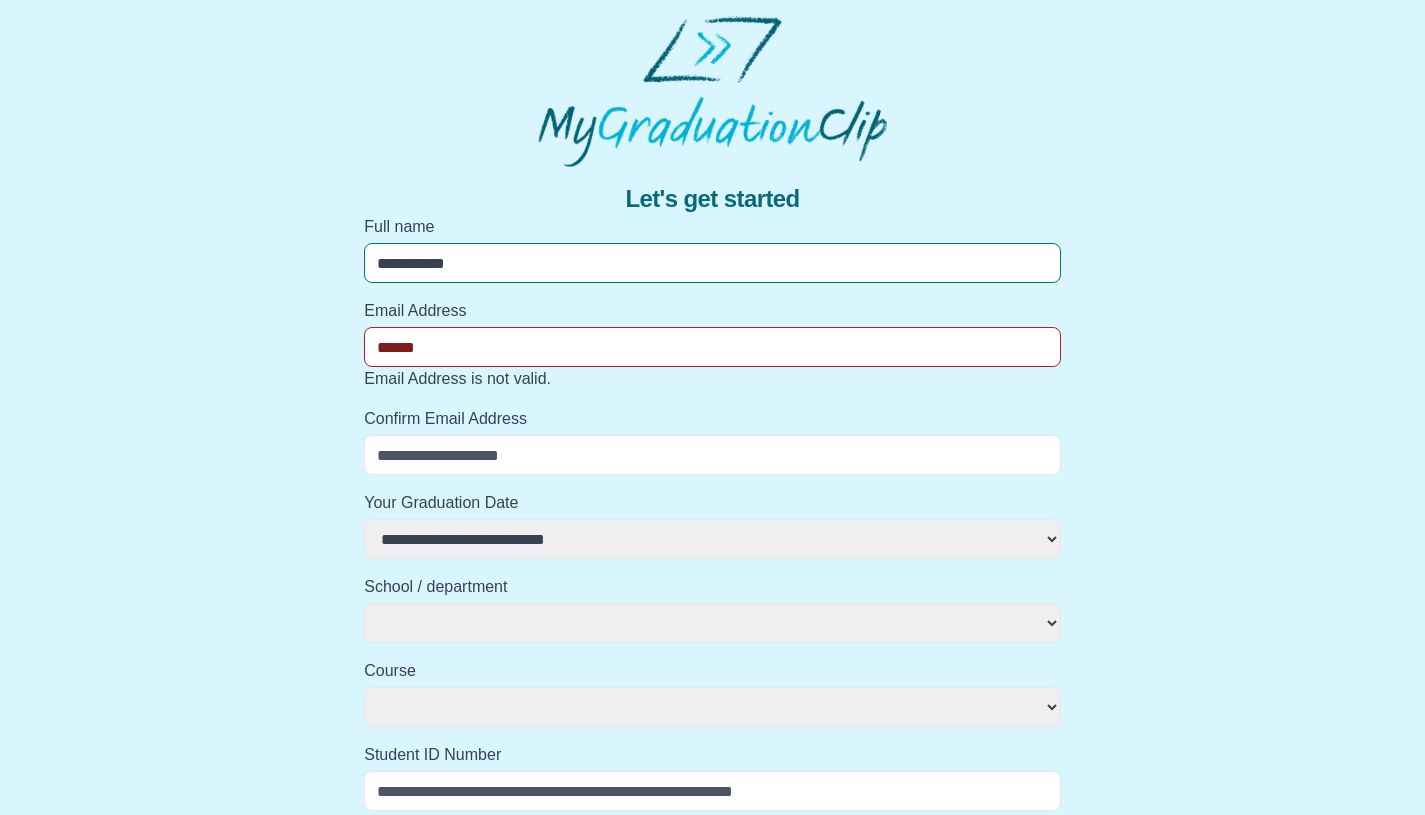 type on "*******" 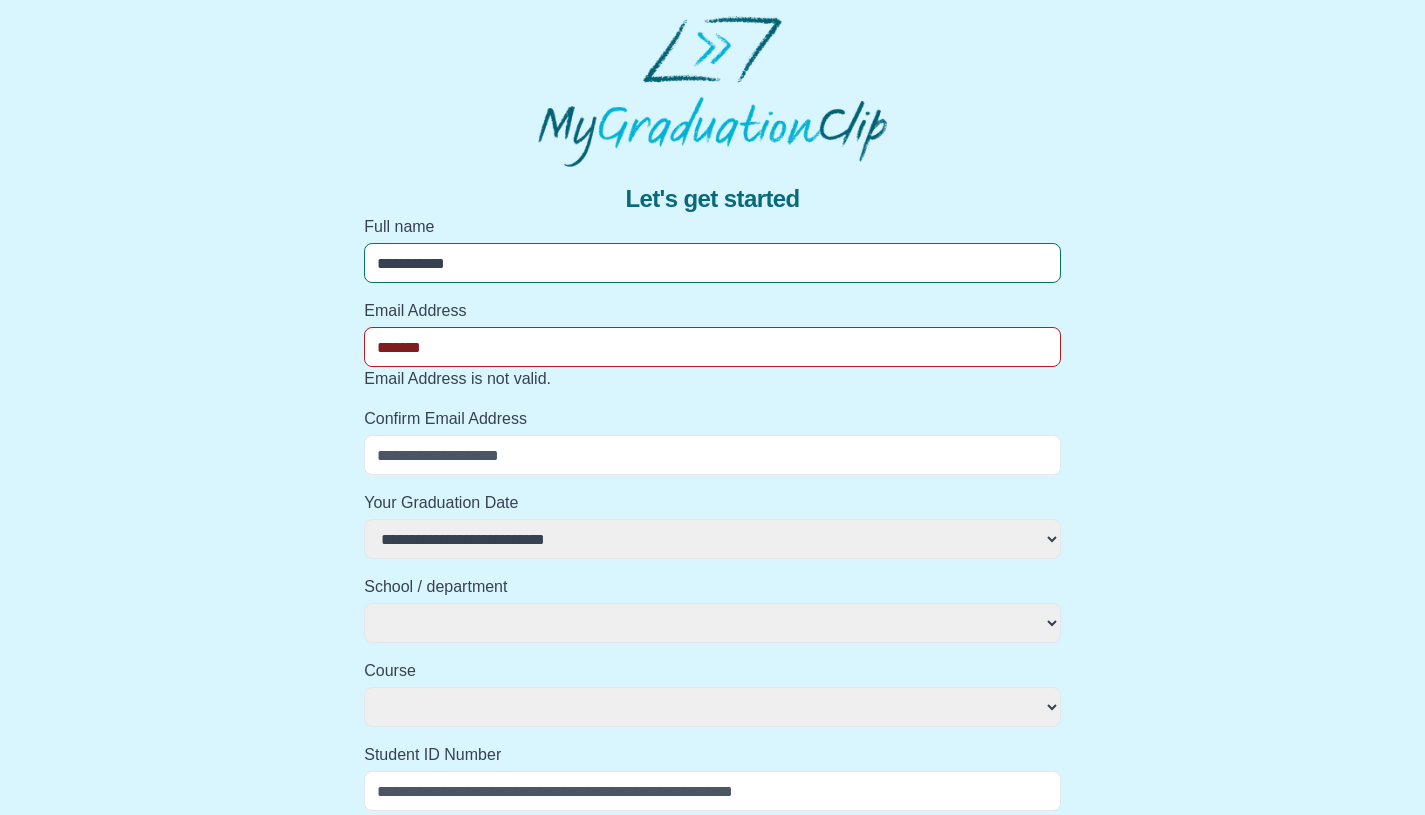 select 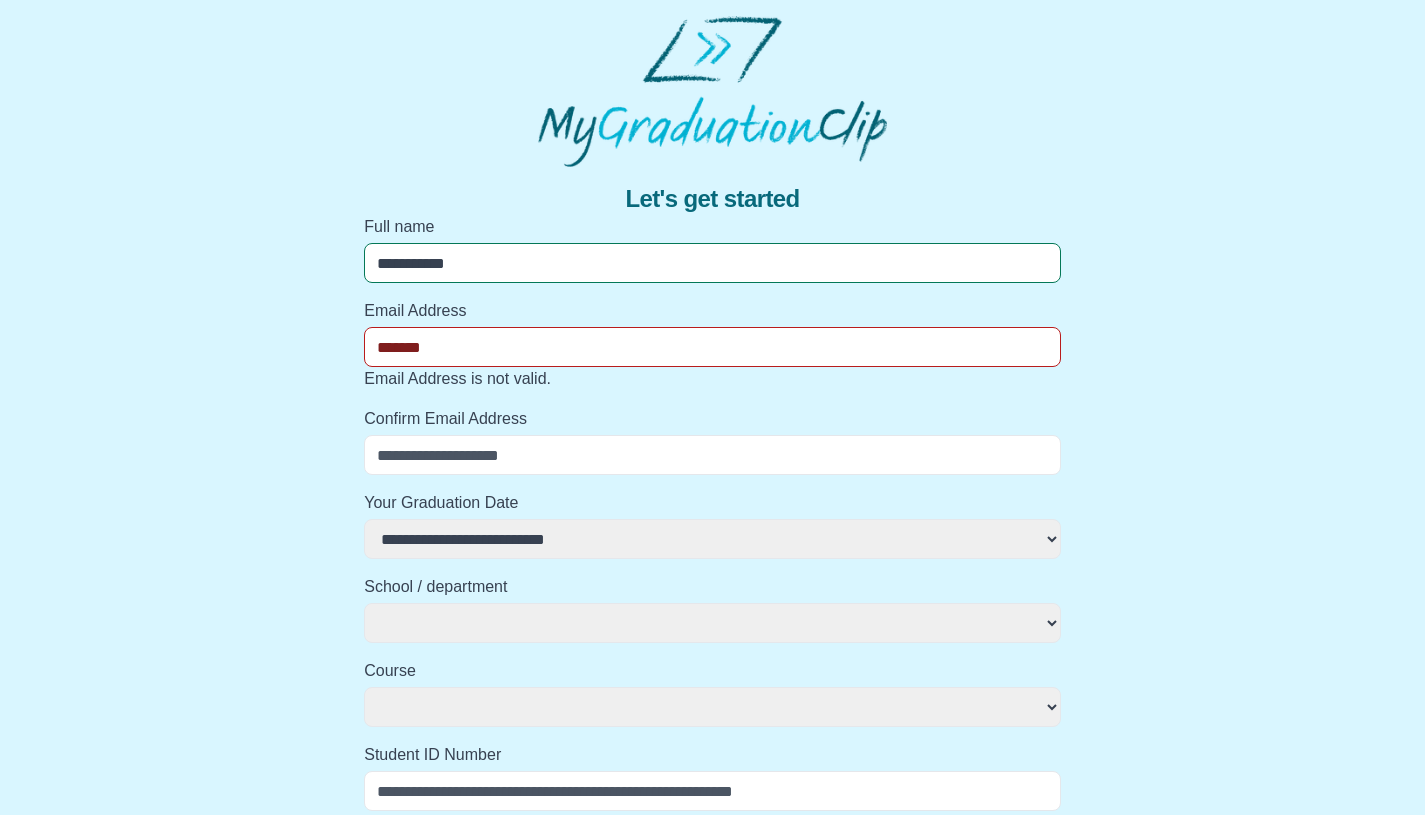 type on "********" 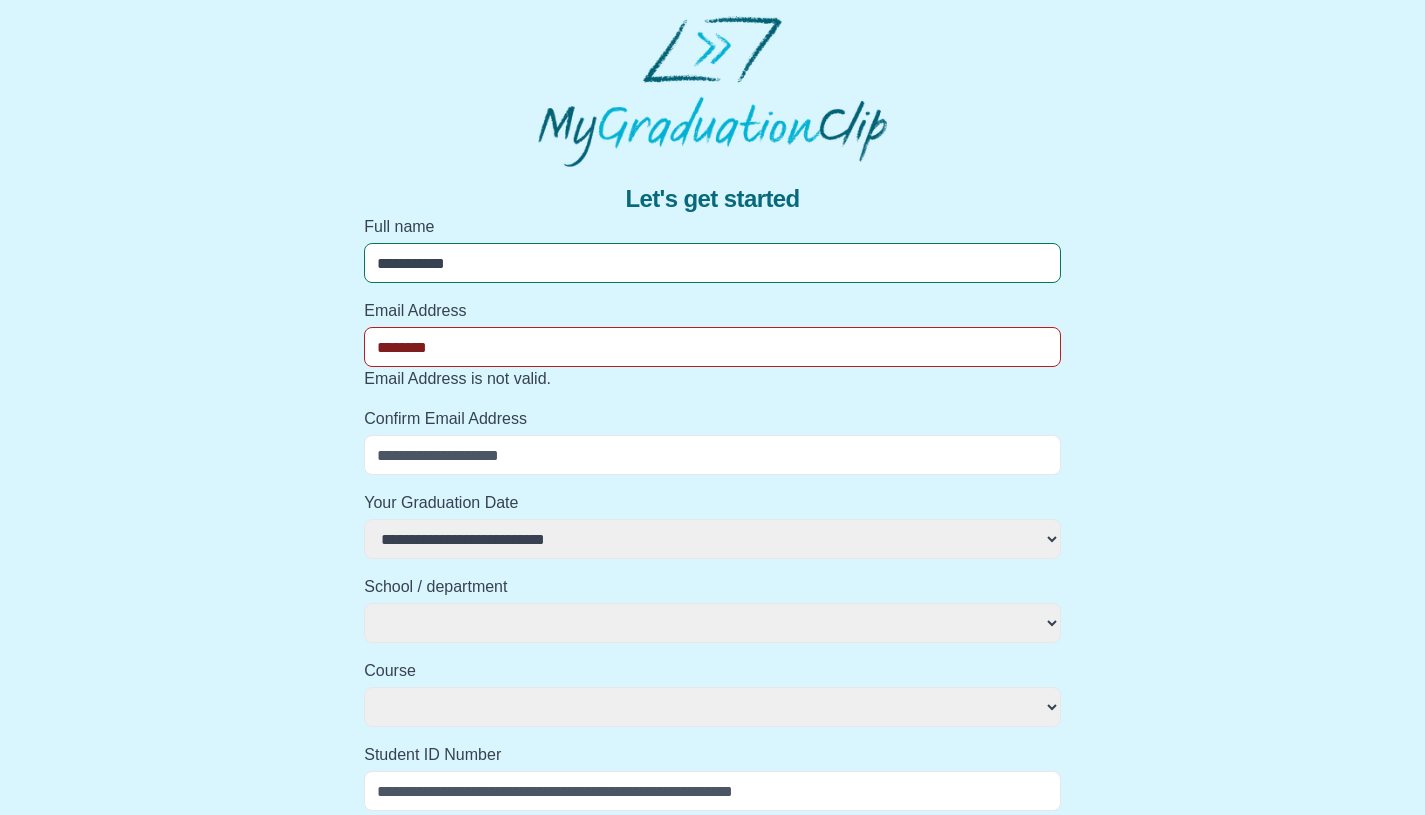 select 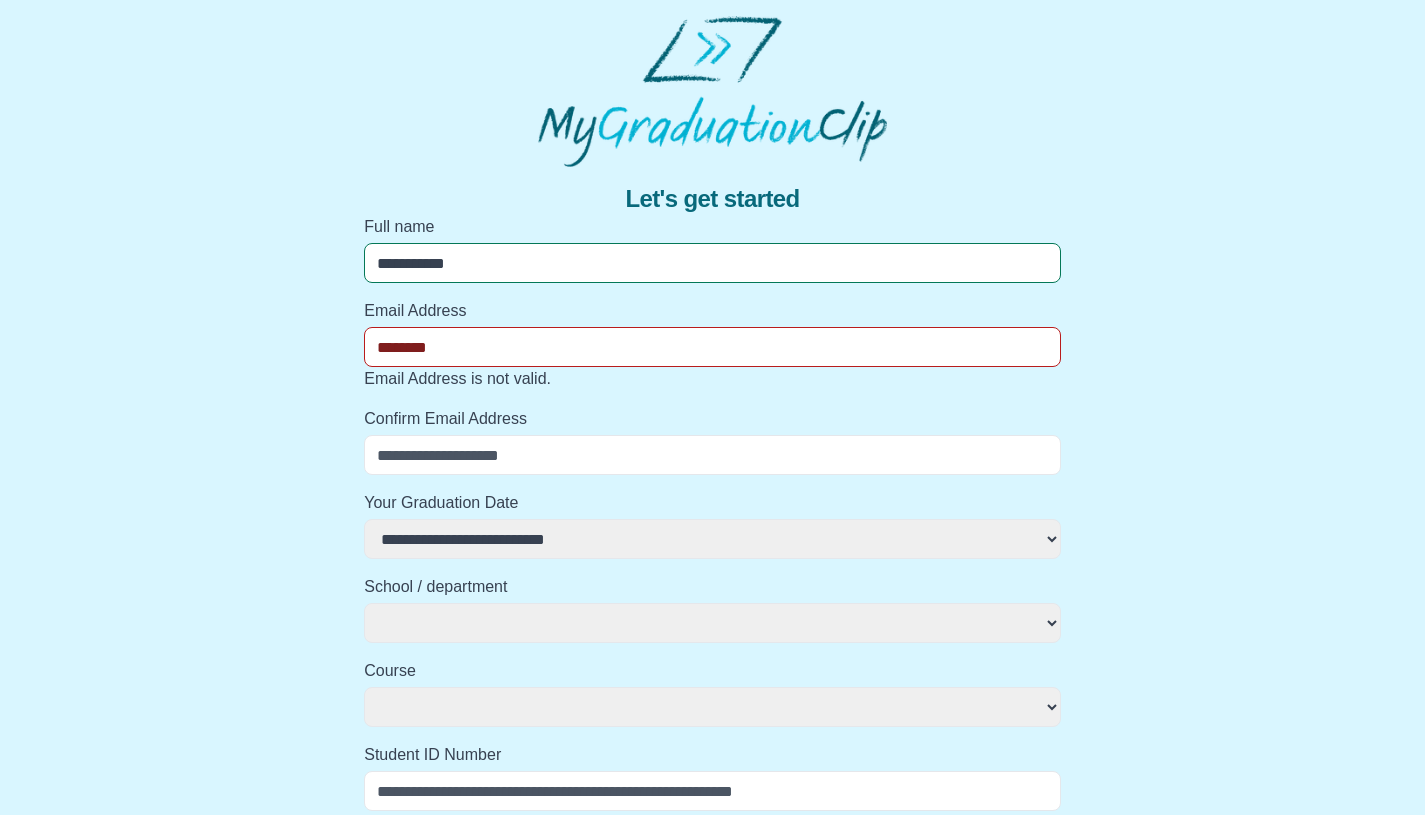 type 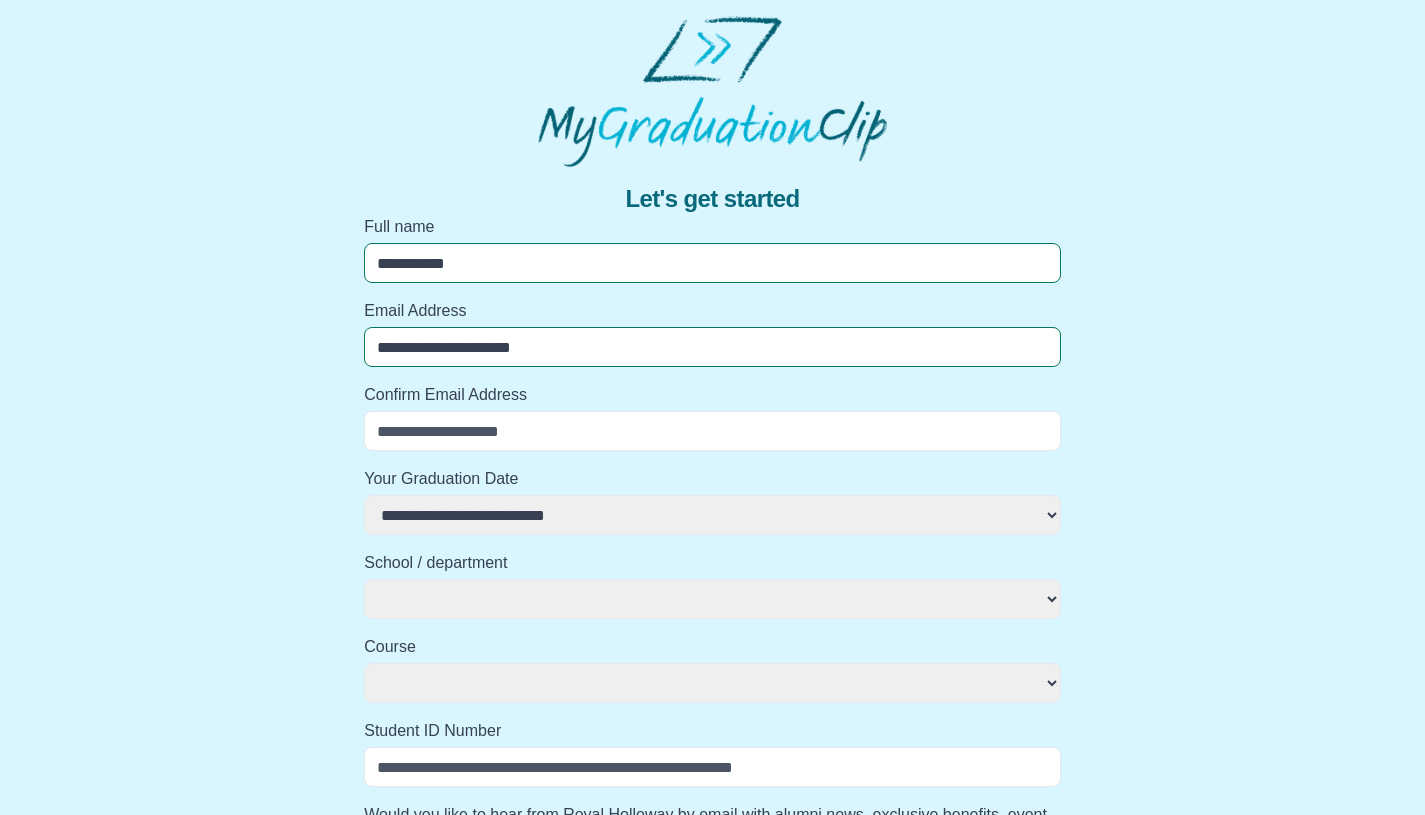 click on "Confirm Email Address" at bounding box center (712, 431) 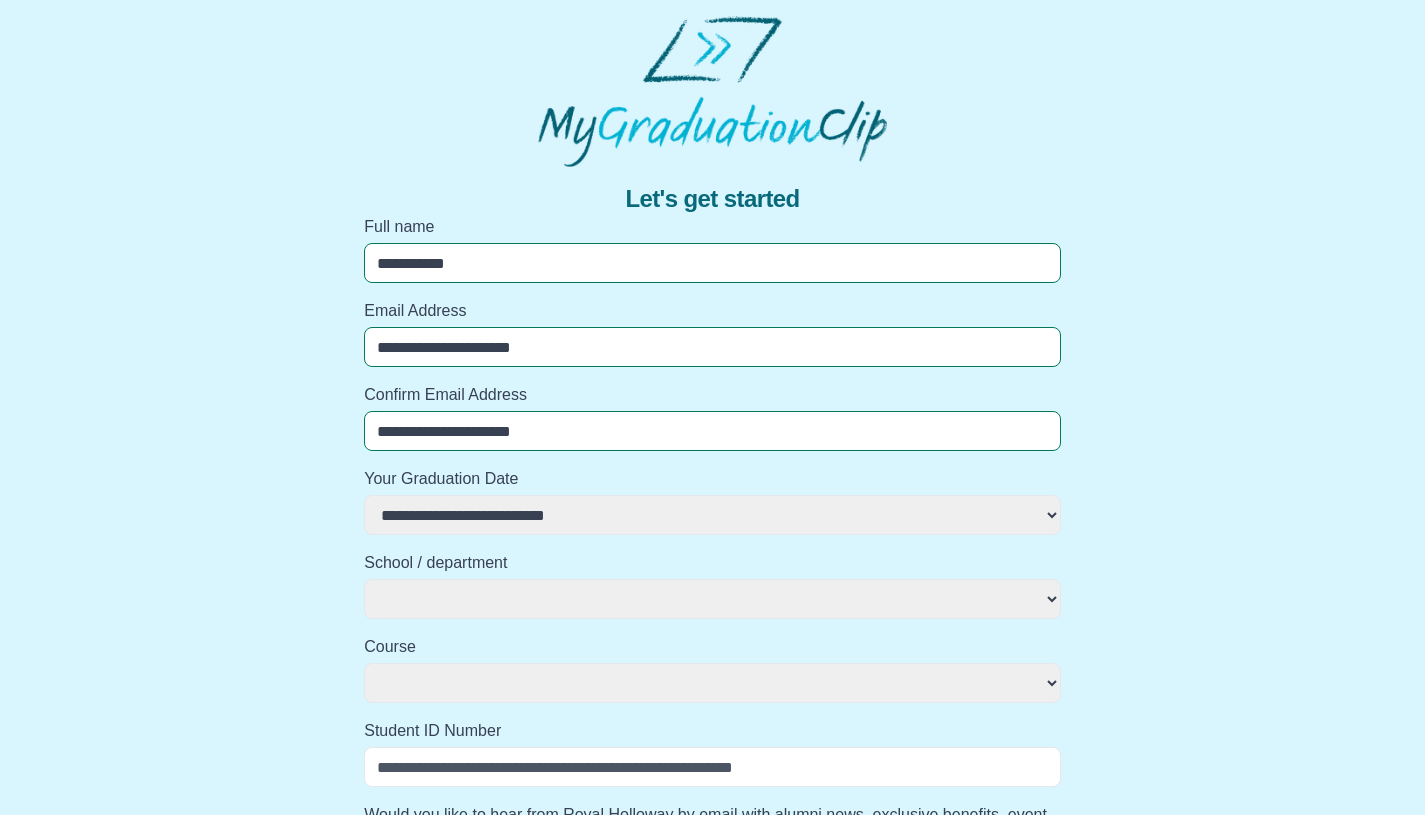 click on "**********" at bounding box center [712, 515] 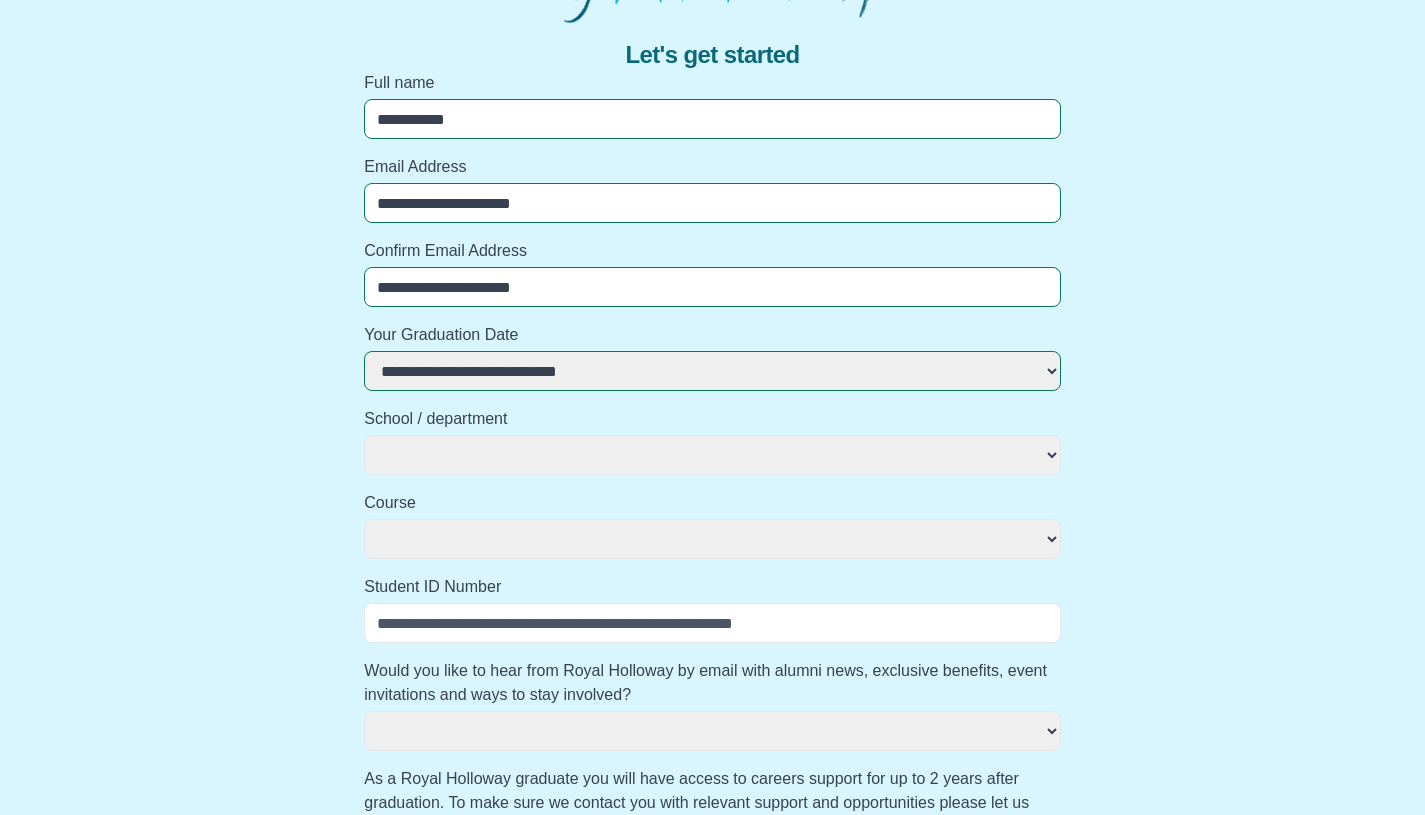 scroll, scrollTop: 161, scrollLeft: 0, axis: vertical 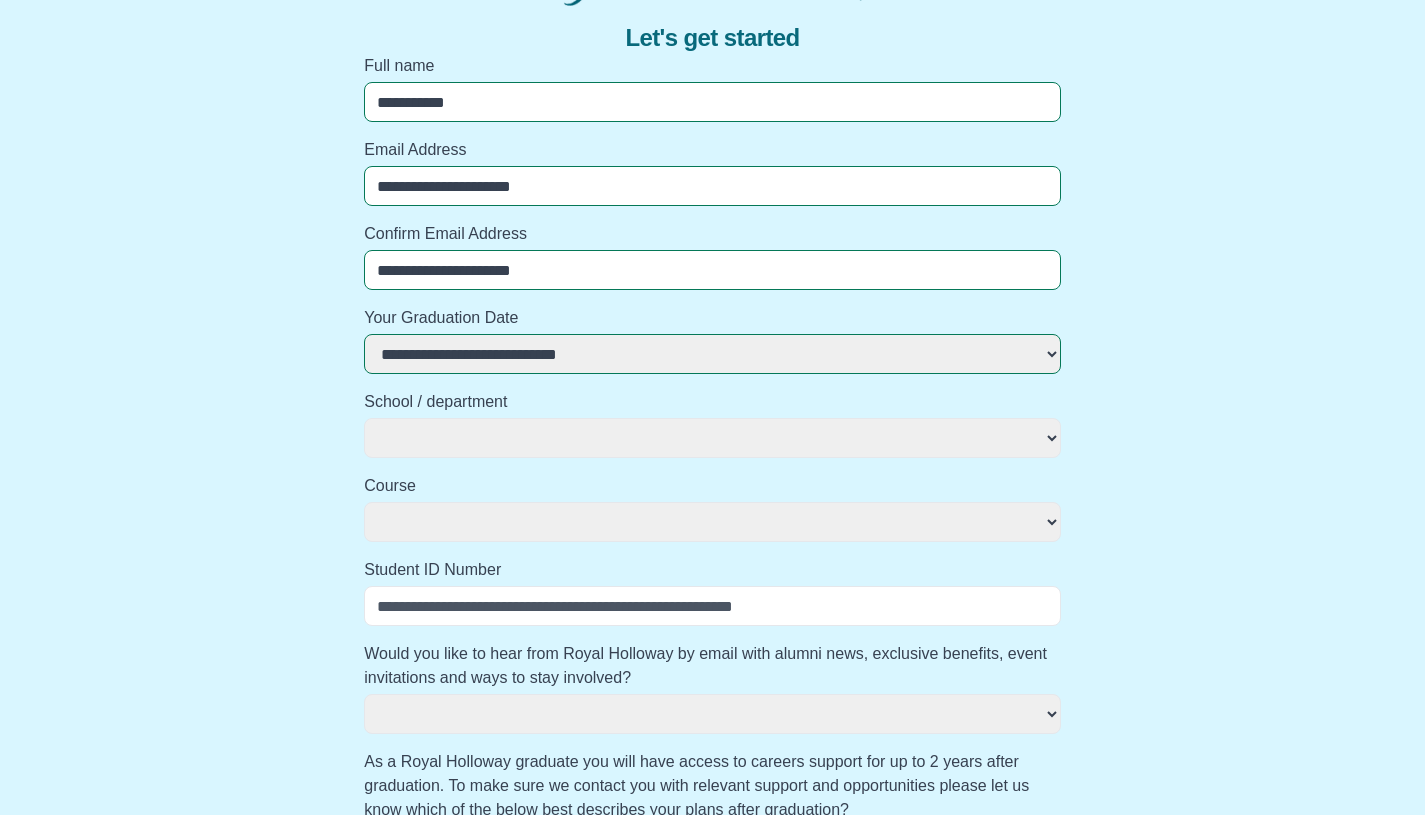 click on "**********" at bounding box center [712, 438] 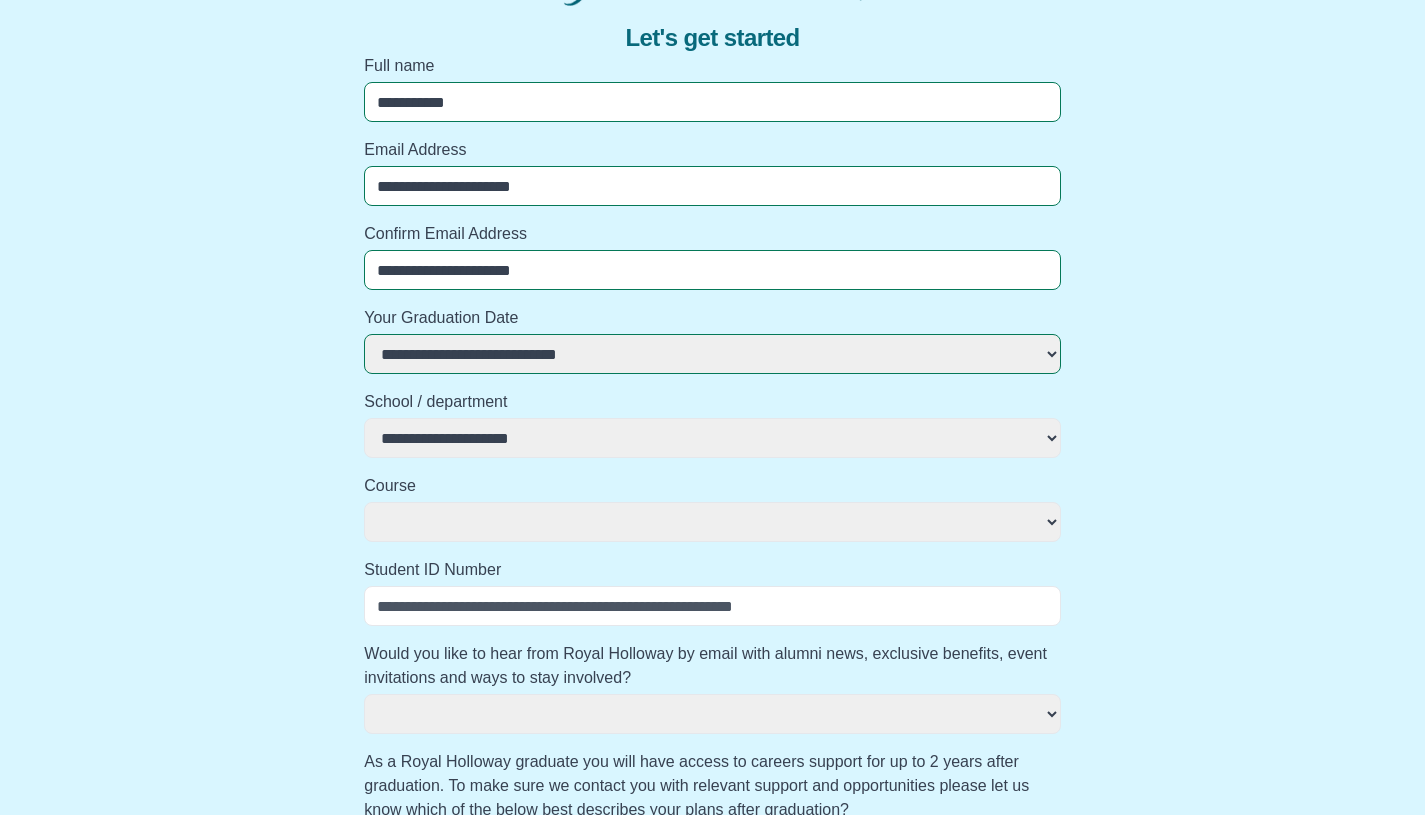 click on "**********" at bounding box center (712, 522) 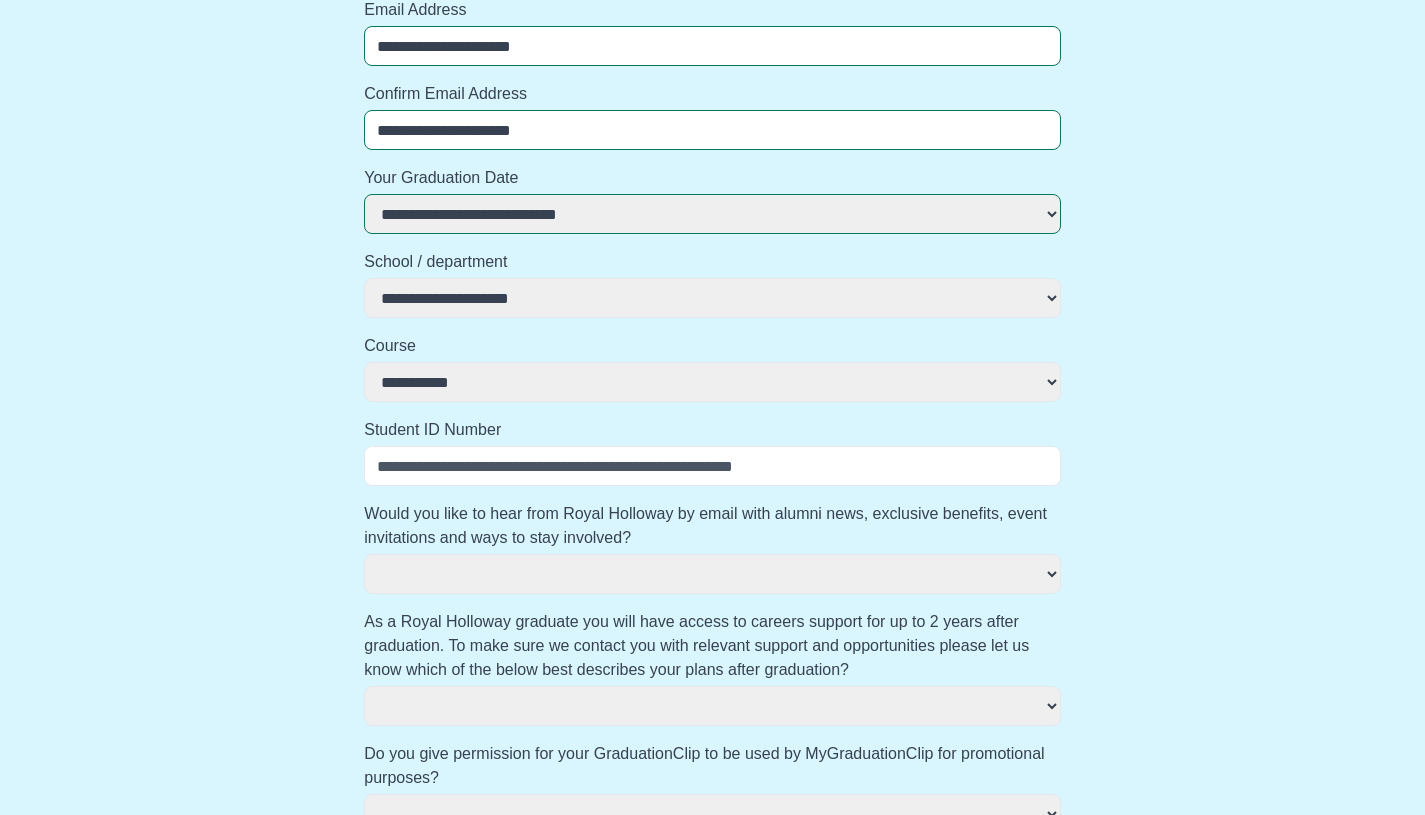 scroll, scrollTop: 322, scrollLeft: 0, axis: vertical 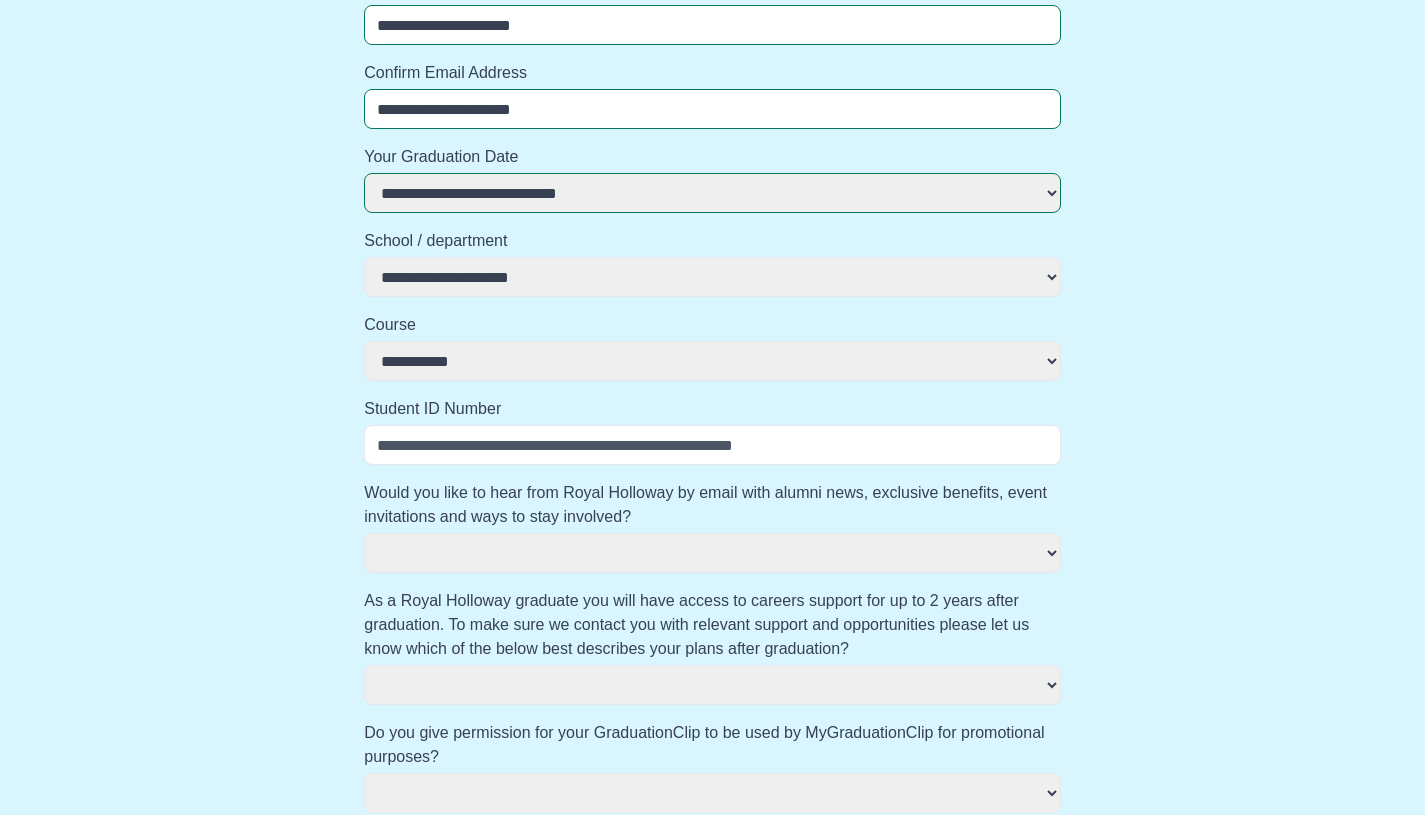 click on "Student ID Number" at bounding box center [712, 445] 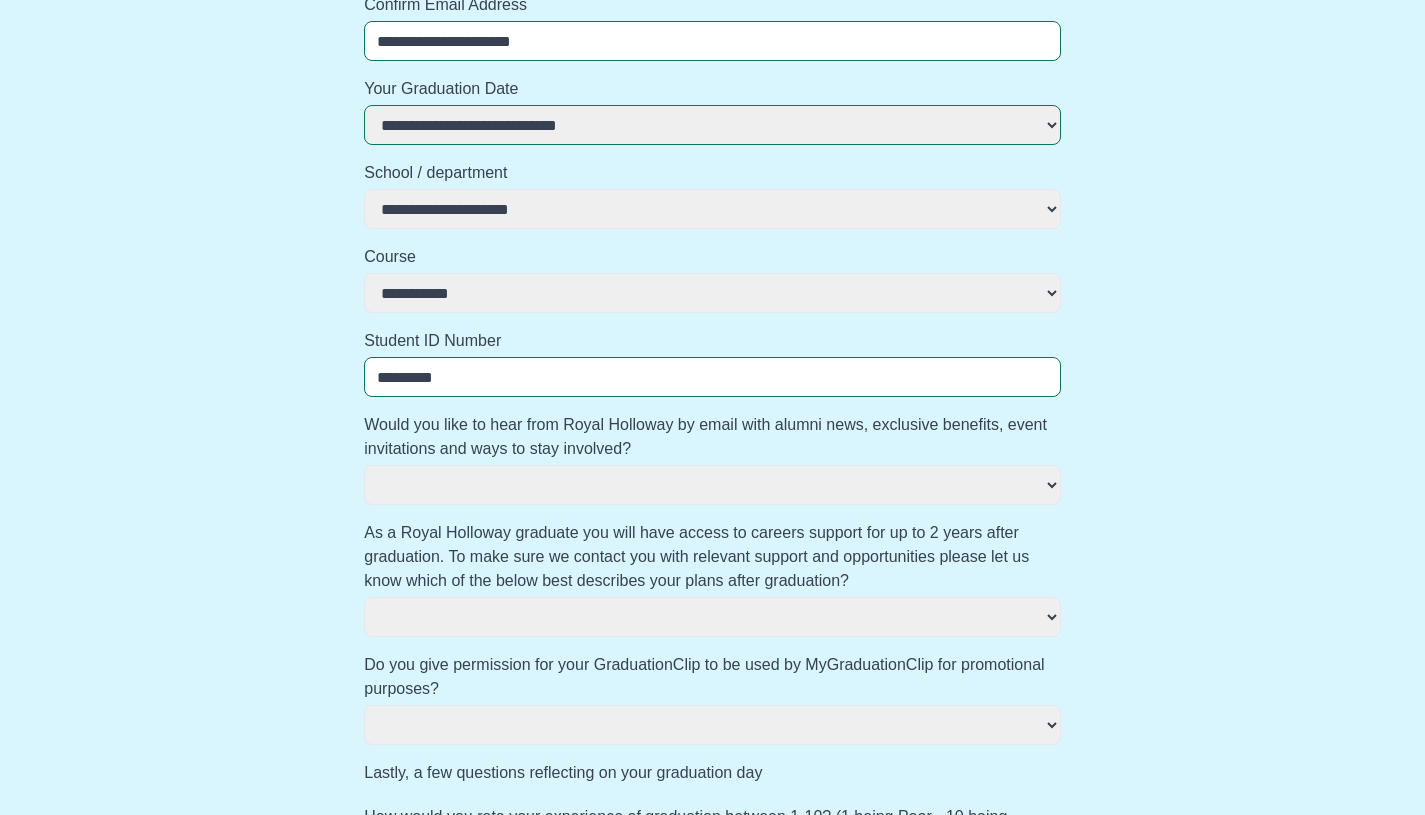 scroll, scrollTop: 398, scrollLeft: 0, axis: vertical 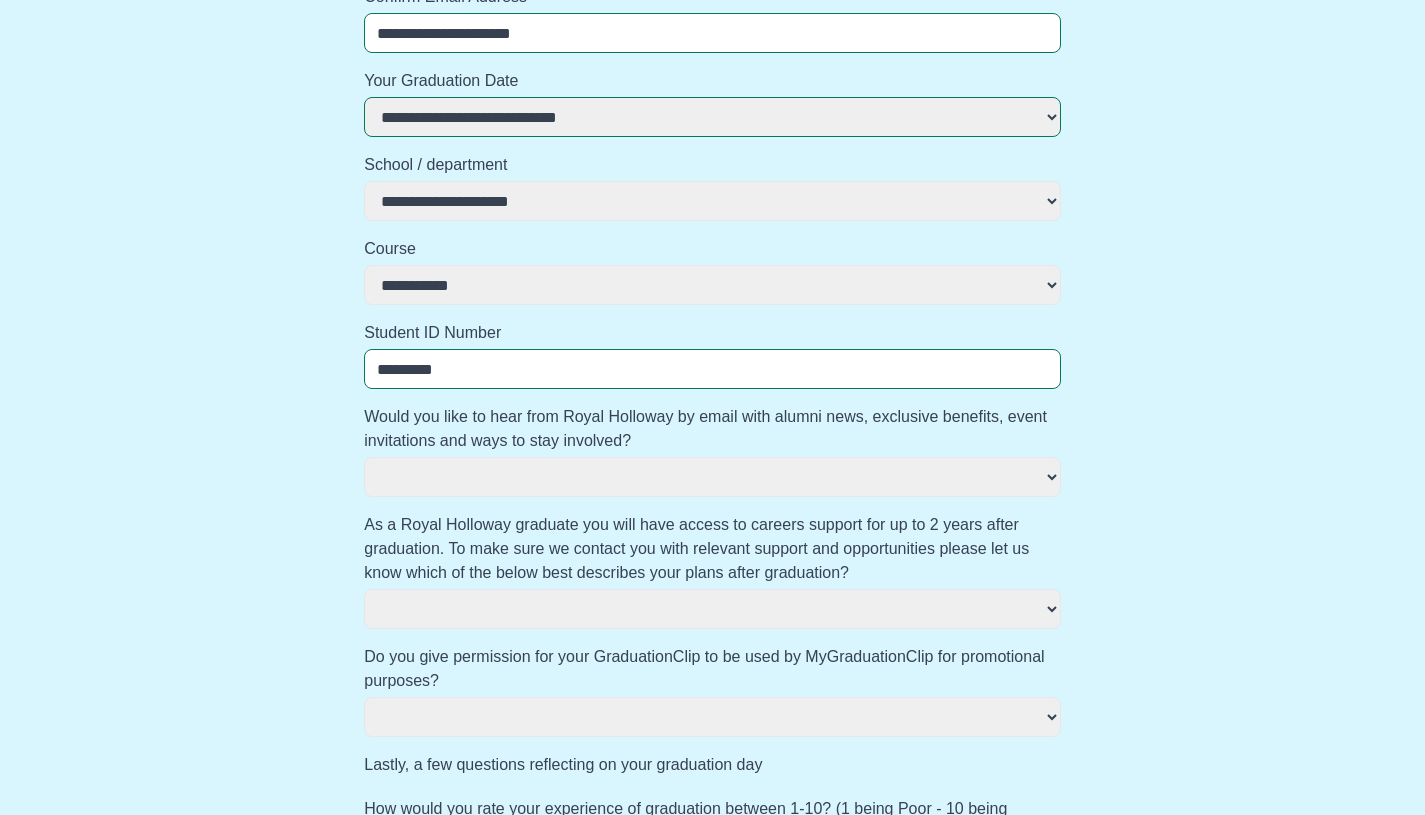 click on "*** **" at bounding box center (712, 477) 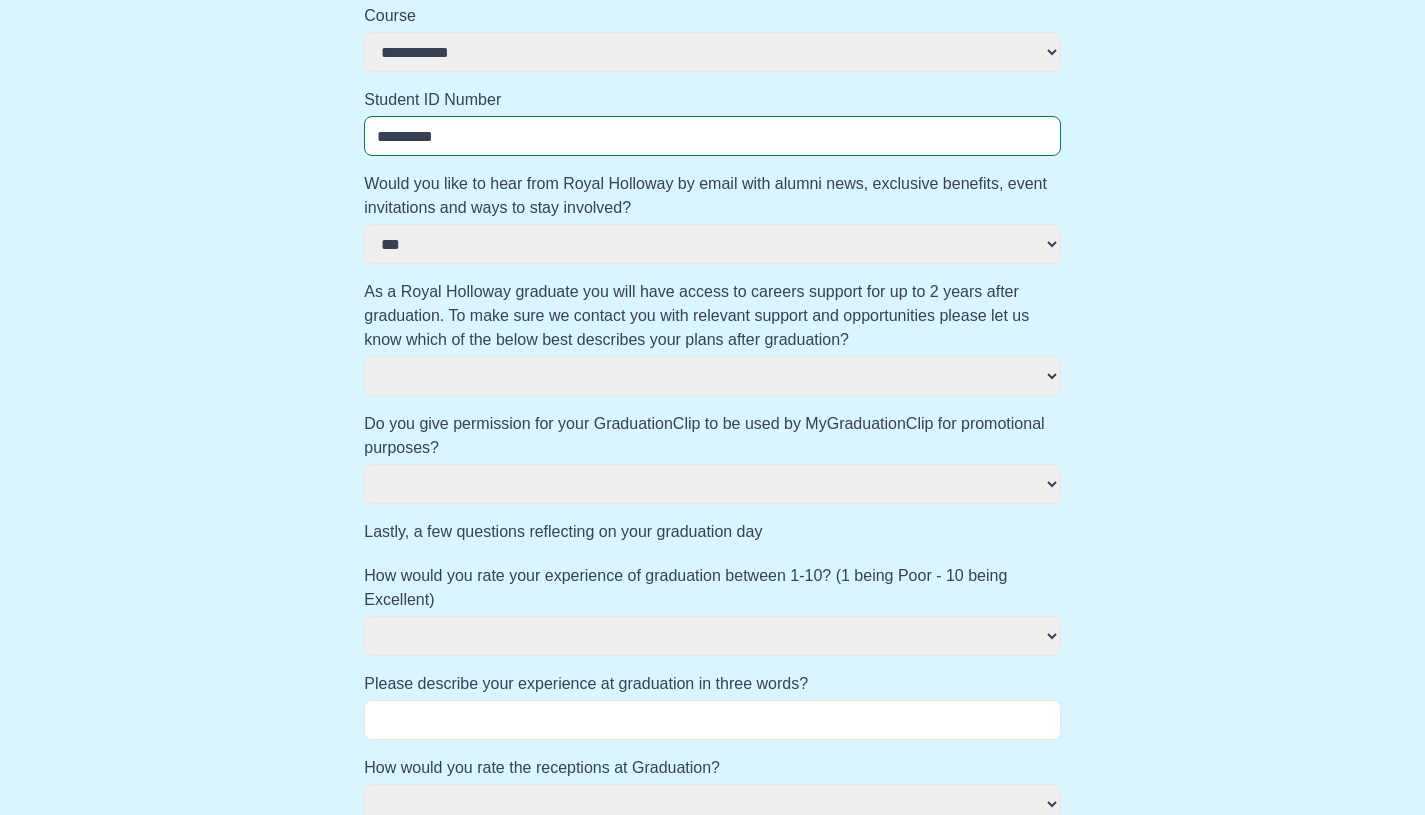 scroll, scrollTop: 656, scrollLeft: 0, axis: vertical 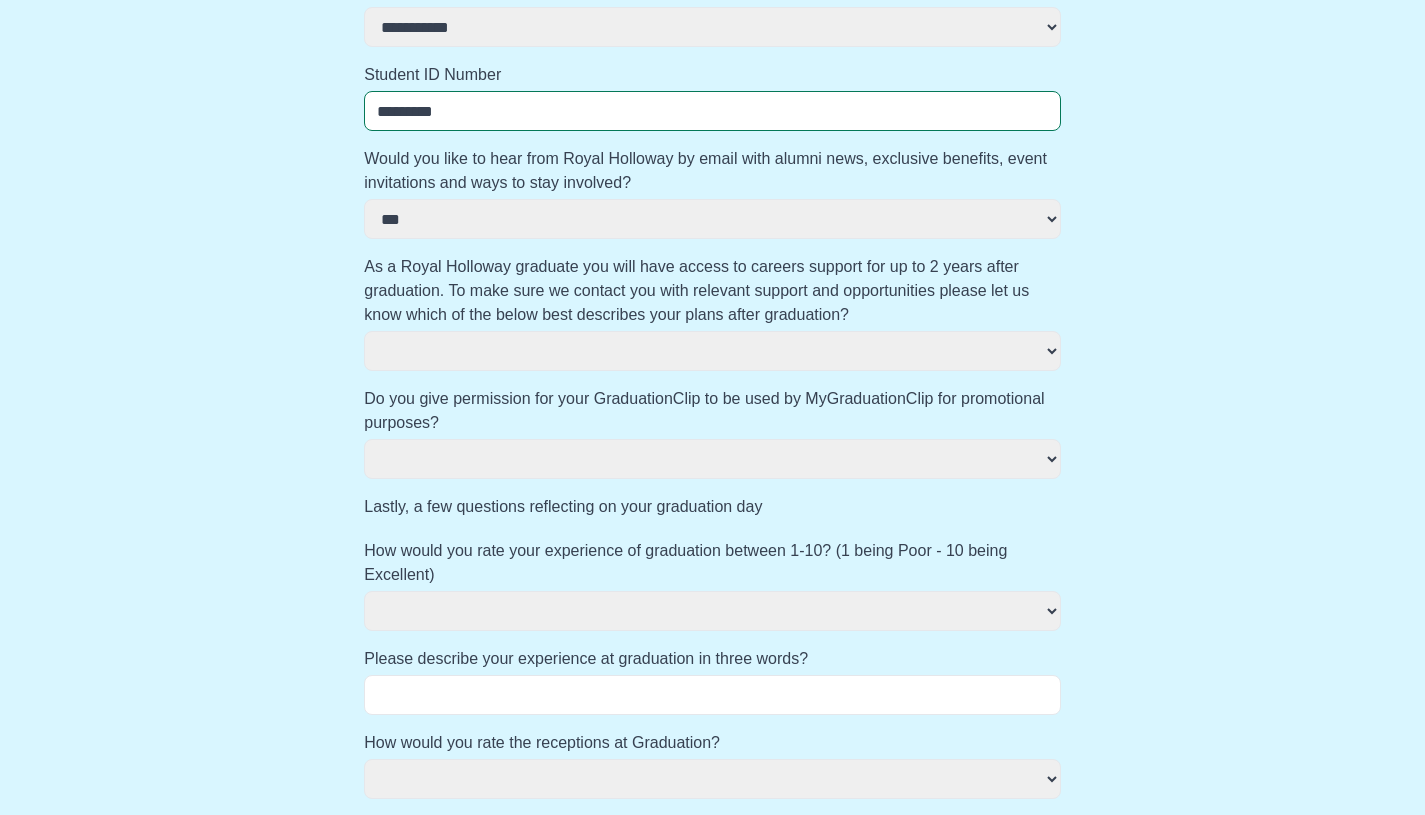 click on "As a Royal Holloway graduate you will have access to careers support for up to 2 years after graduation. To make sure we contact you with relevant support and opportunities please let us know which of the below best describes your plans after graduation?" at bounding box center (712, 291) 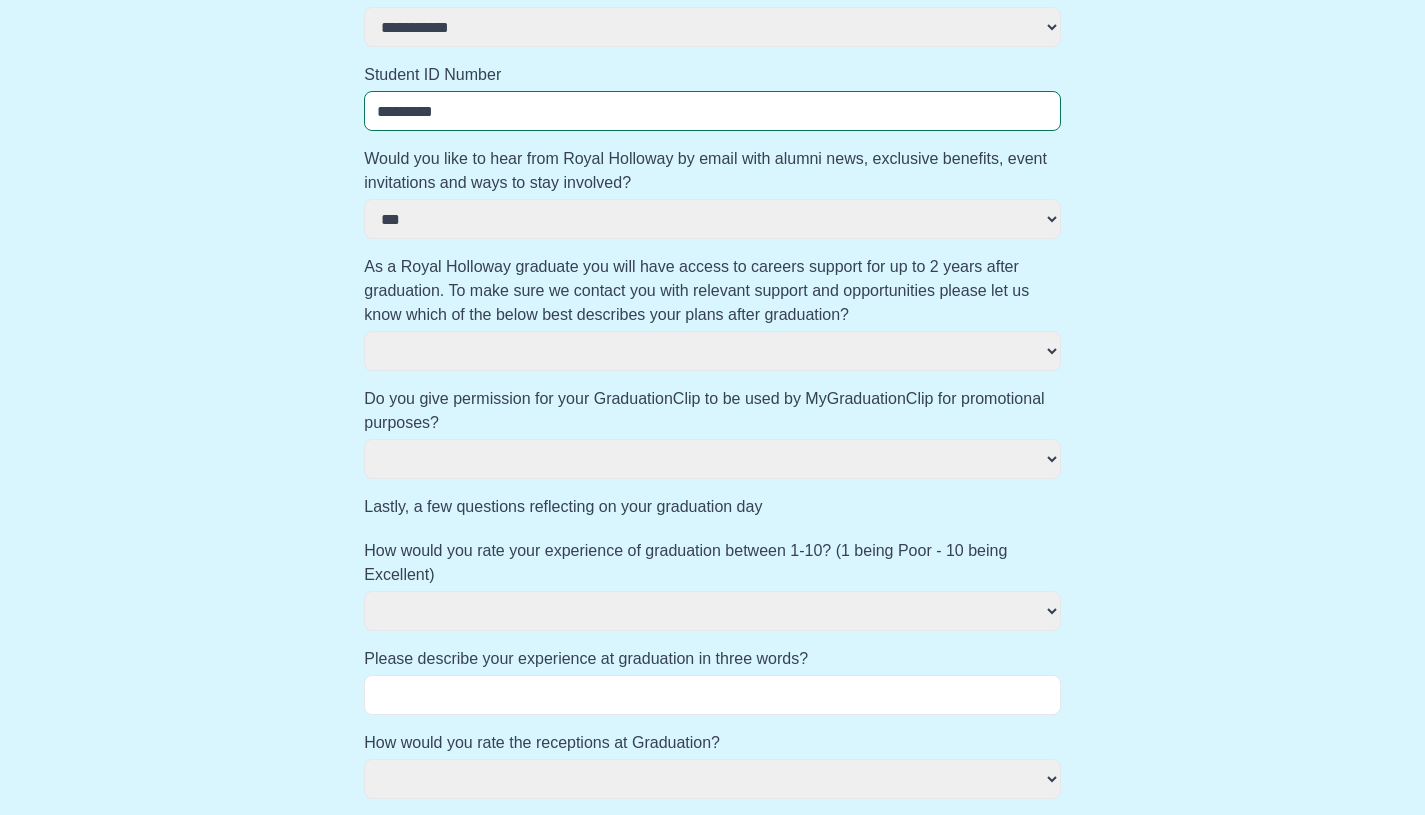 click on "**********" at bounding box center (712, 351) 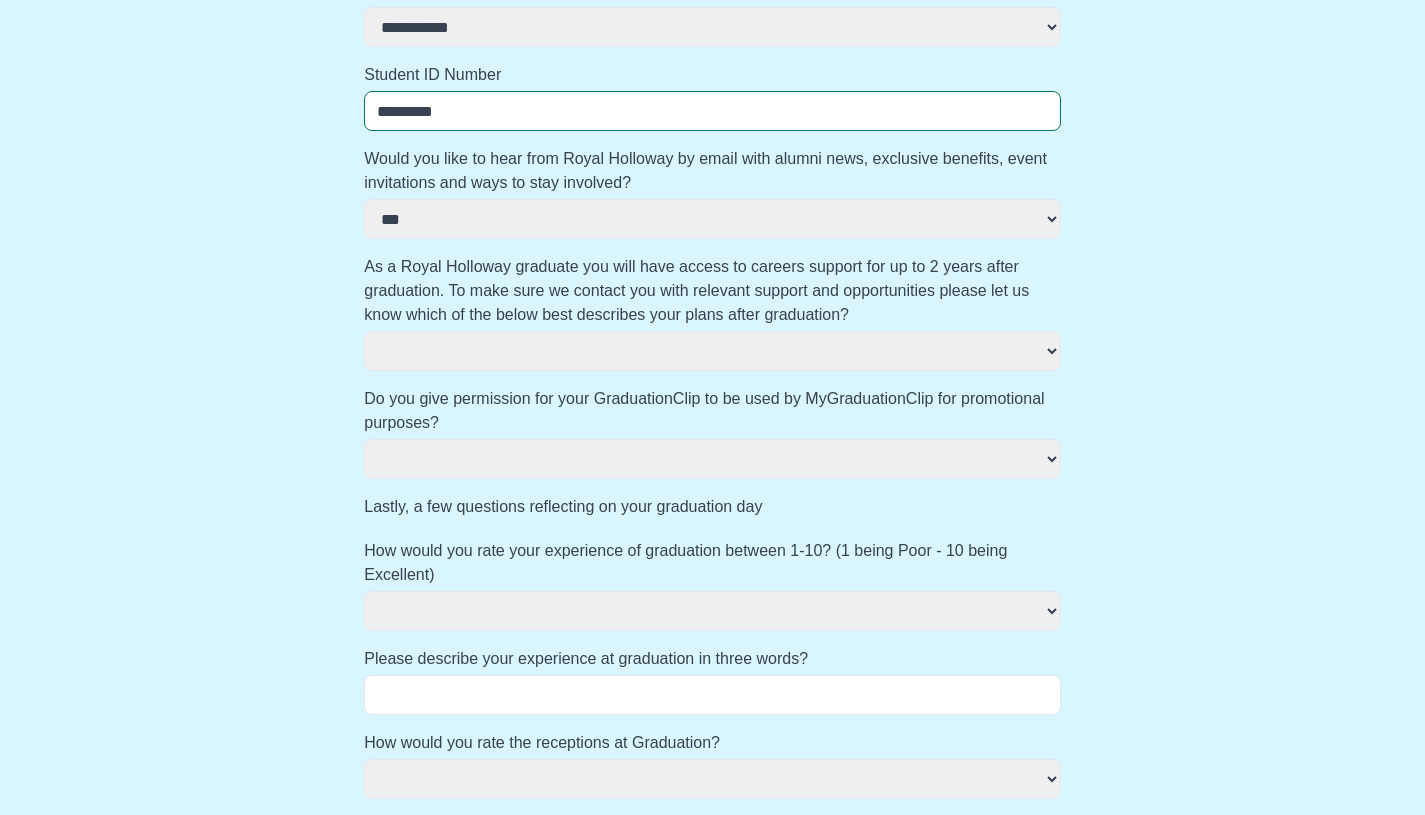 click on "As a Royal Holloway graduate you will have access to careers support for up to 2 years after graduation. To make sure we contact you with relevant support and opportunities please let us know which of the below best describes your plans after graduation?" at bounding box center (712, 291) 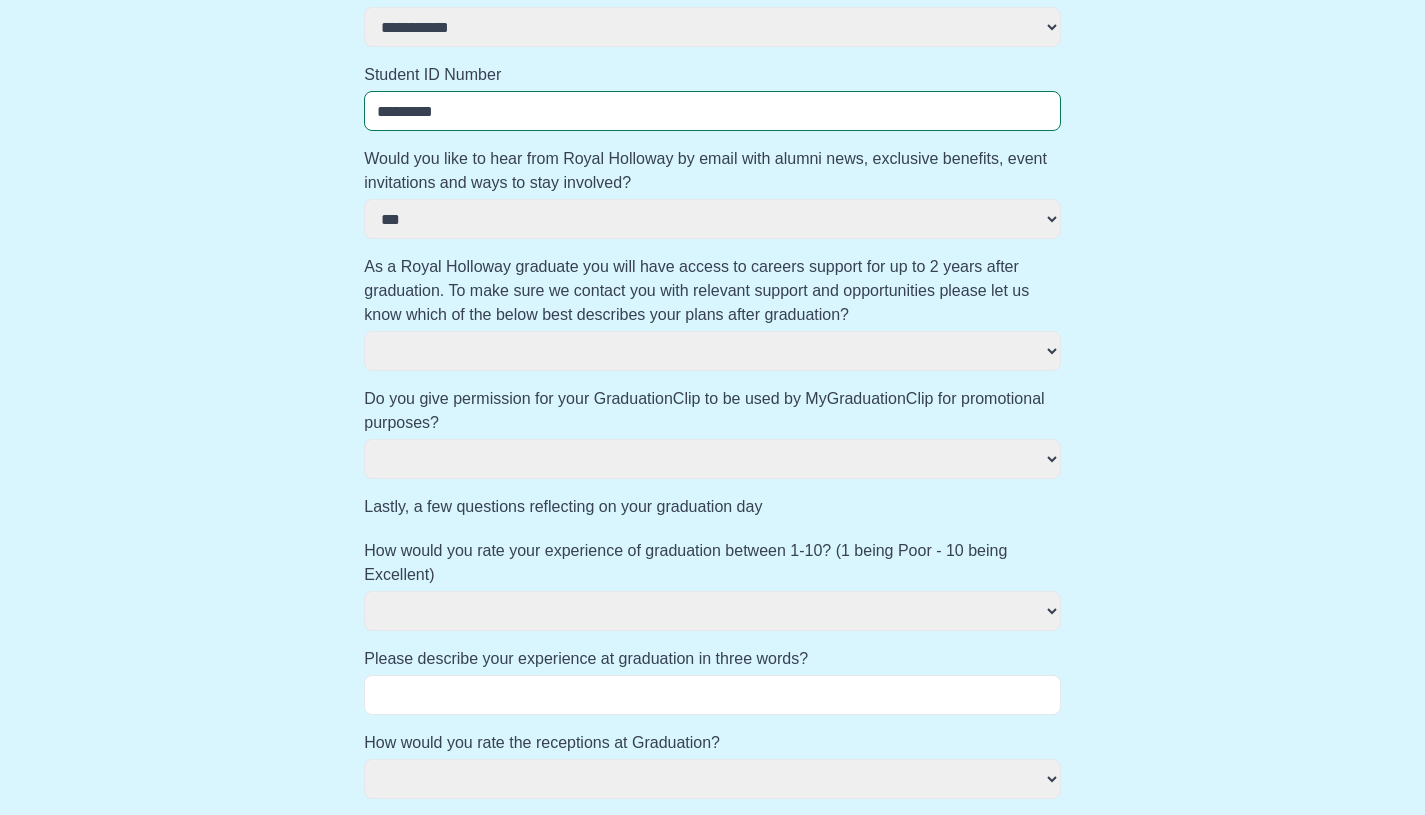 click on "**********" at bounding box center [712, 351] 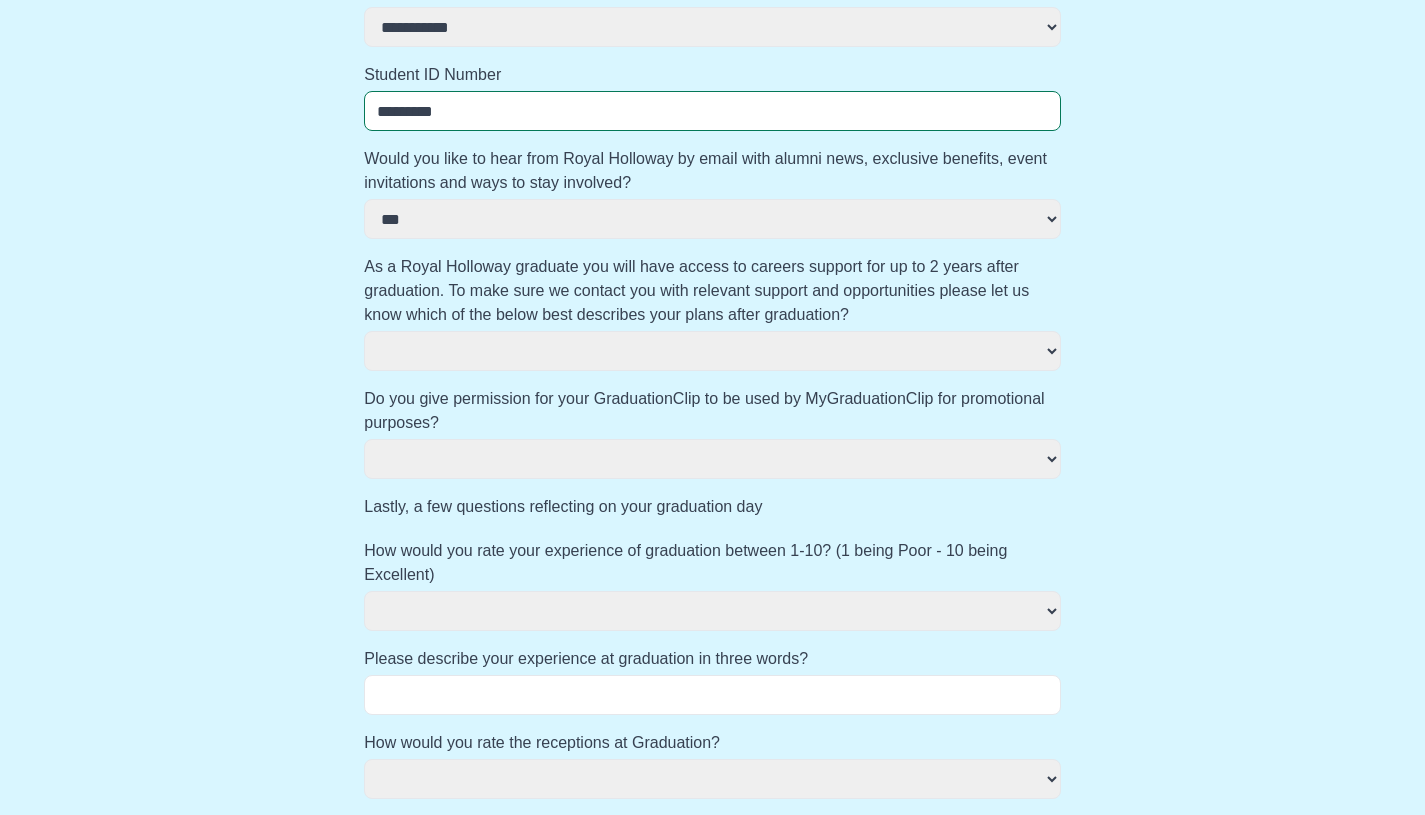 click on "**********" at bounding box center (712, 351) 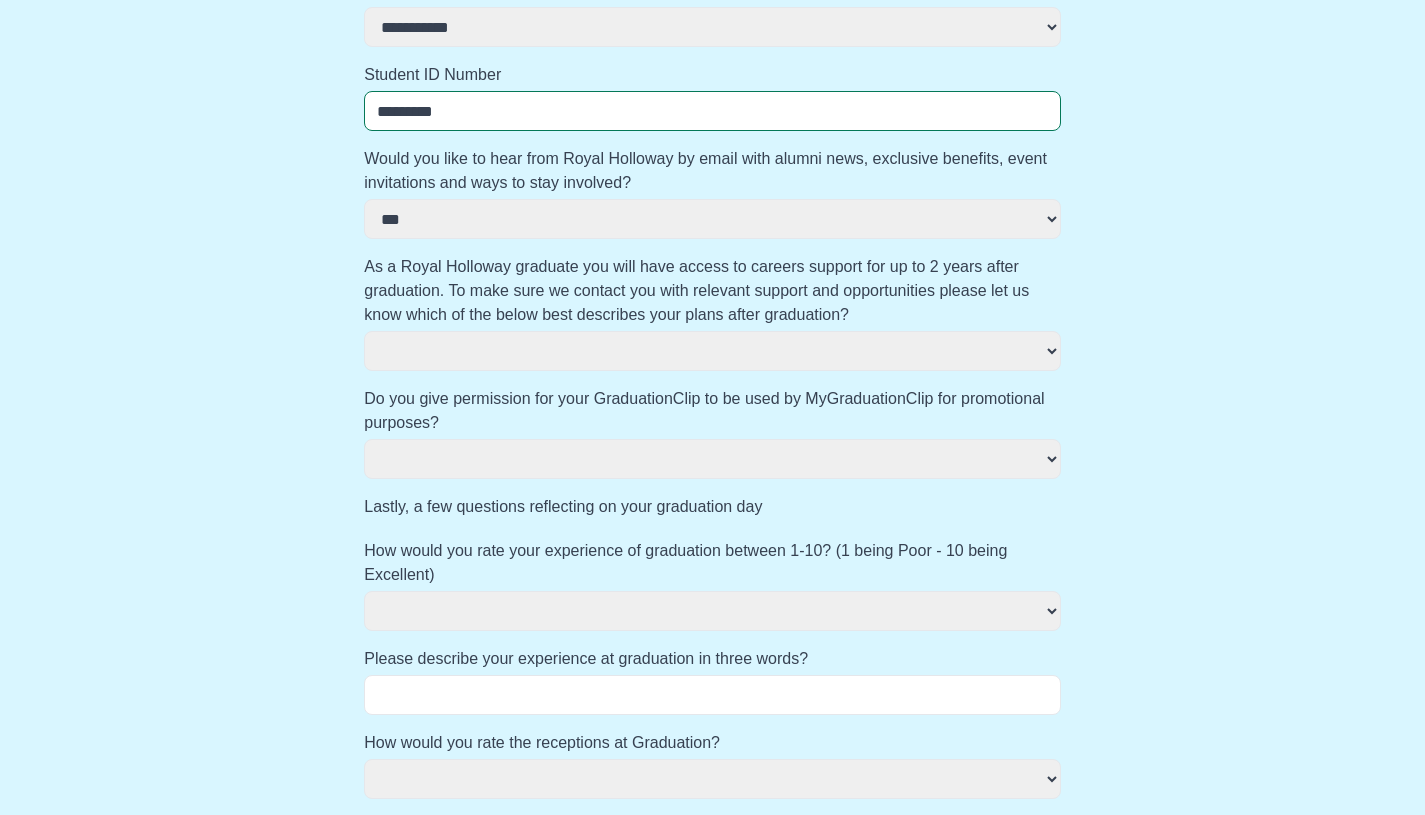 click on "**********" at bounding box center [712, 351] 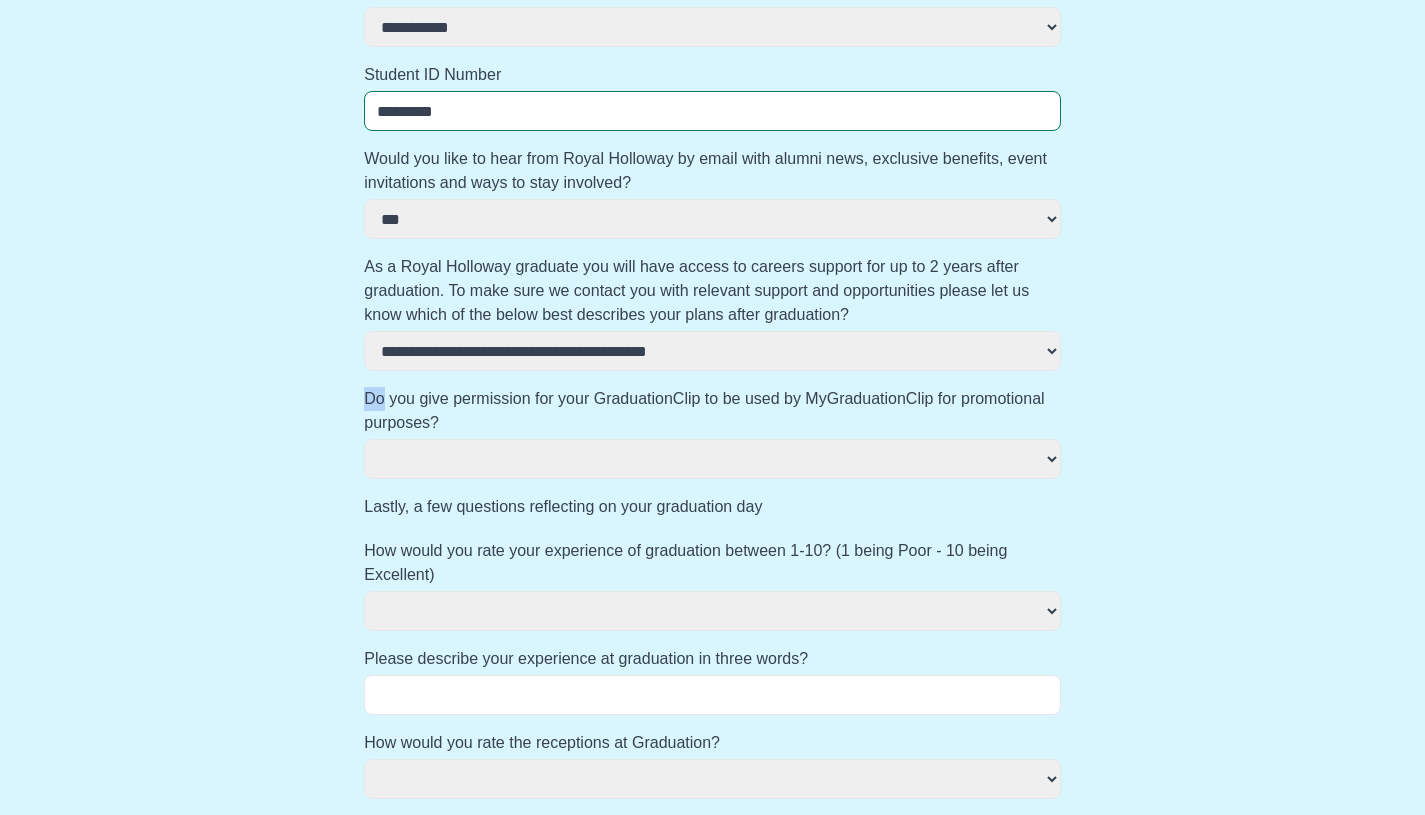 click on "**********" at bounding box center [712, 332] 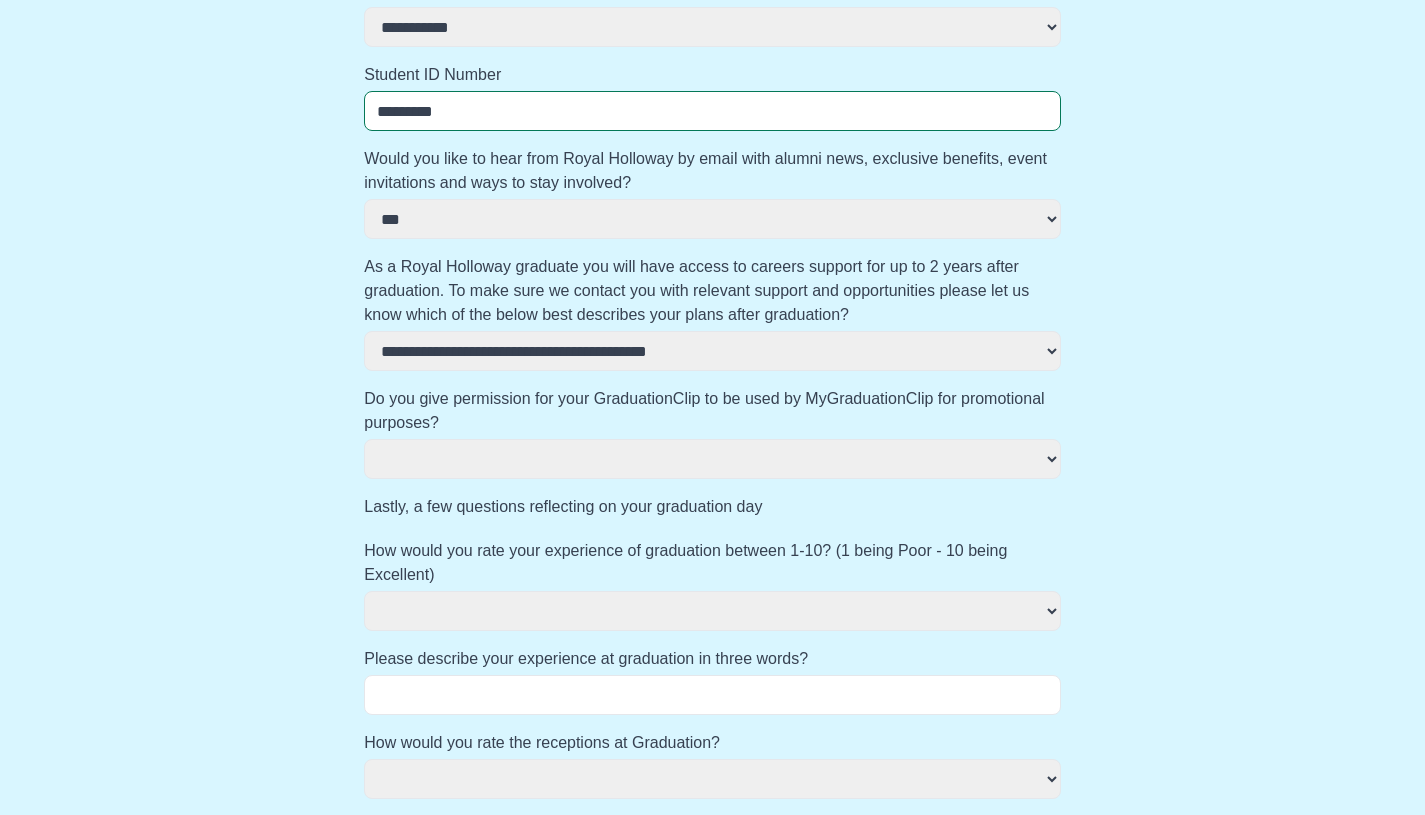 click on "**********" at bounding box center [712, 332] 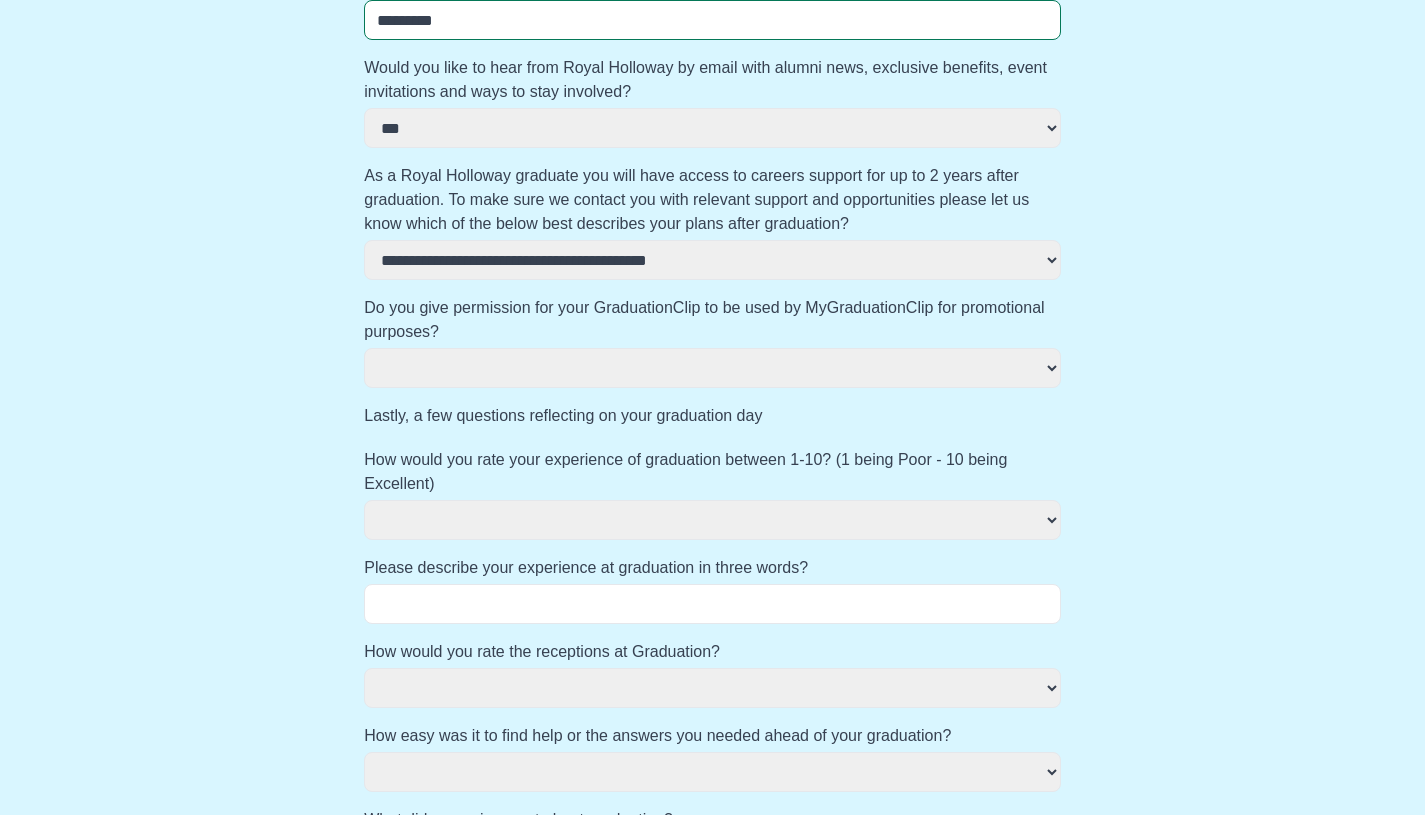 scroll, scrollTop: 759, scrollLeft: 0, axis: vertical 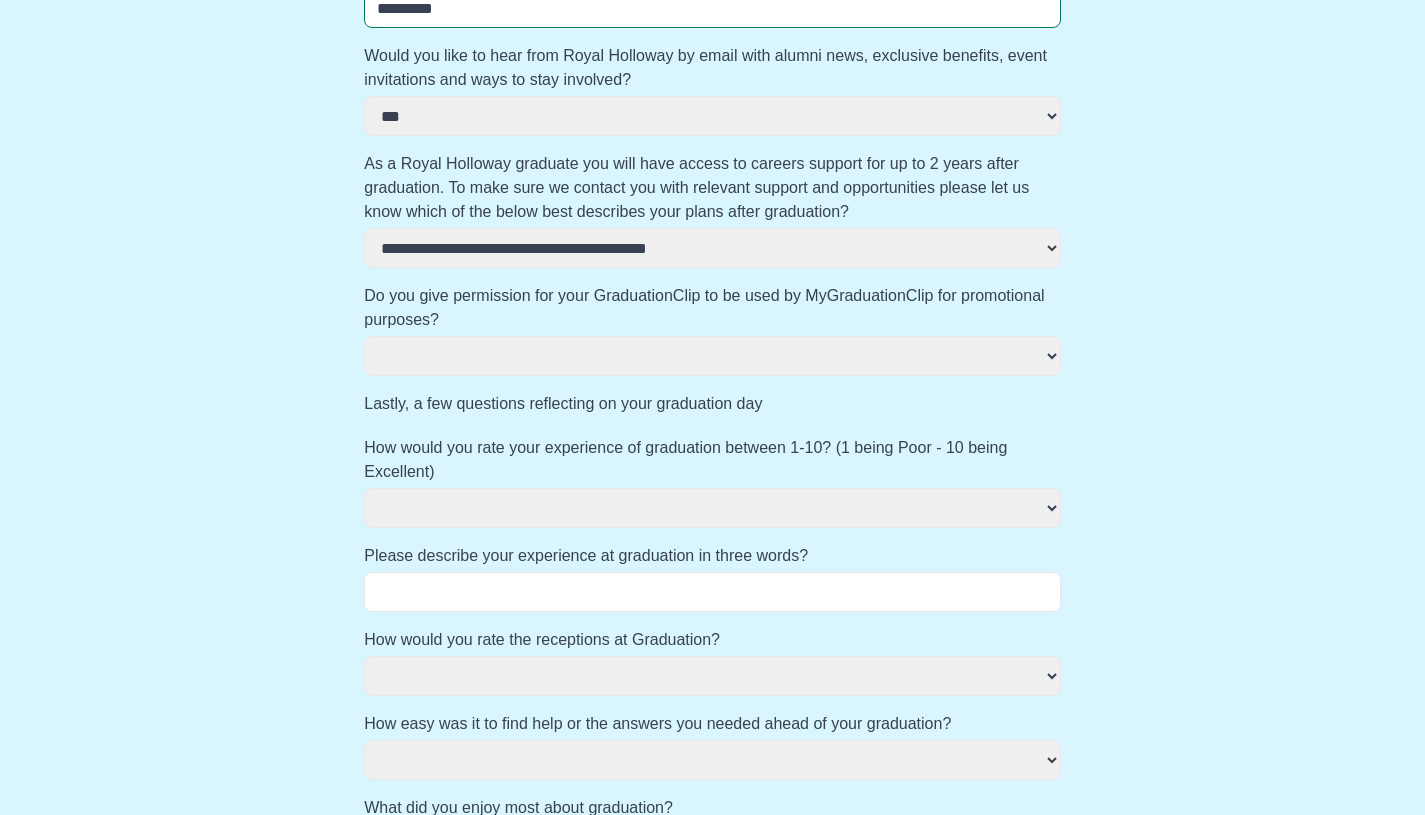 click on "*** **" at bounding box center (712, 356) 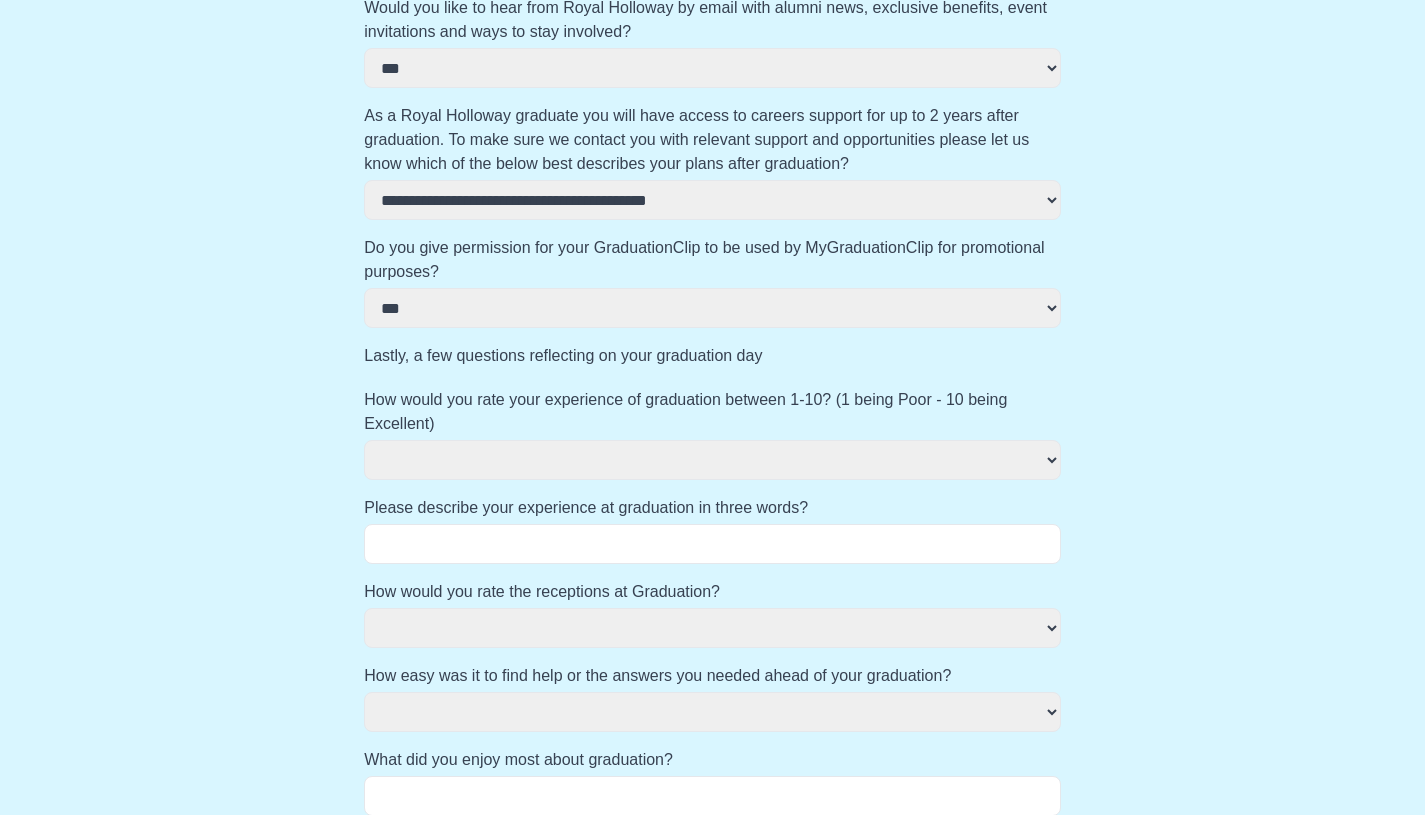scroll, scrollTop: 817, scrollLeft: 0, axis: vertical 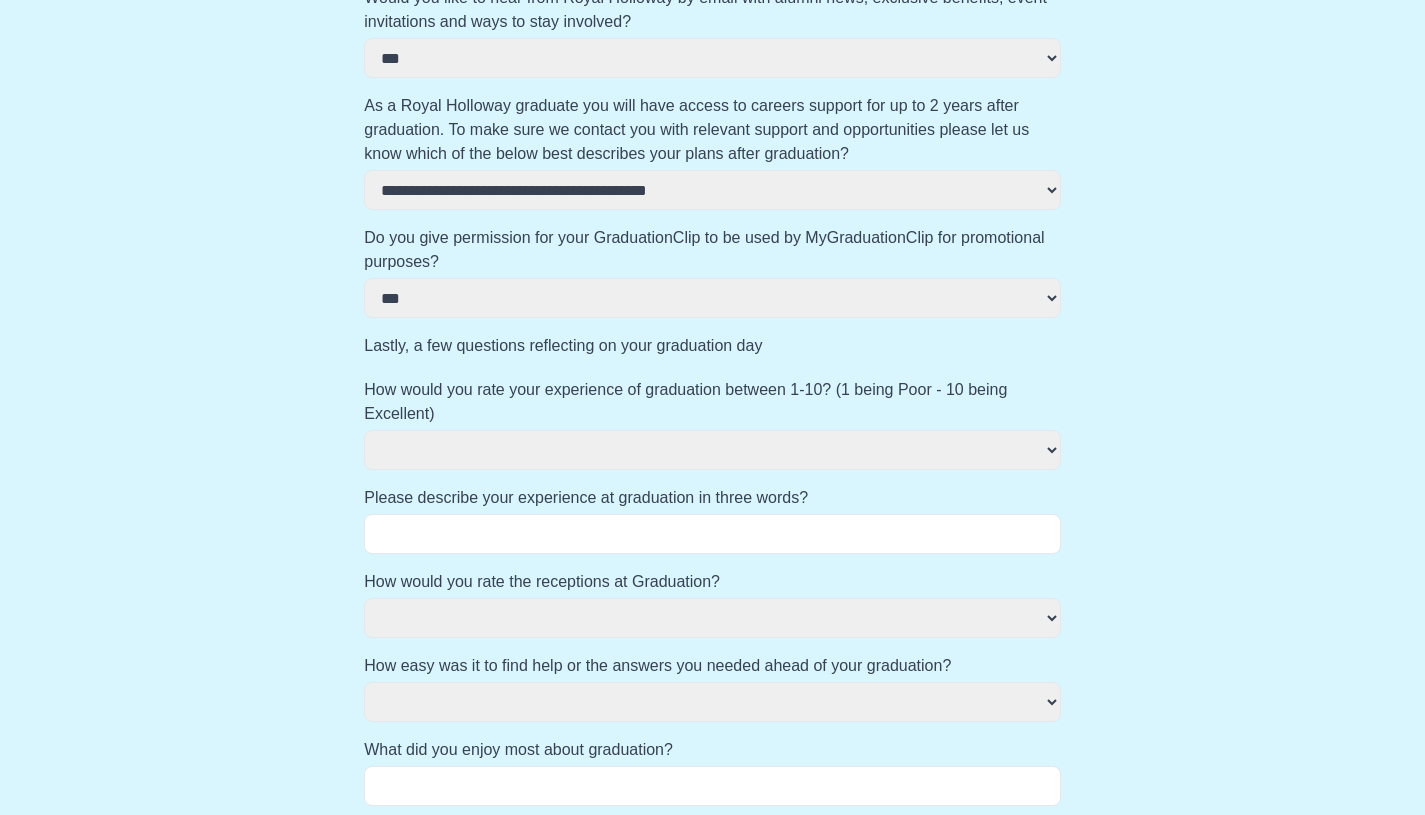 click on "**********" at bounding box center [712, 450] 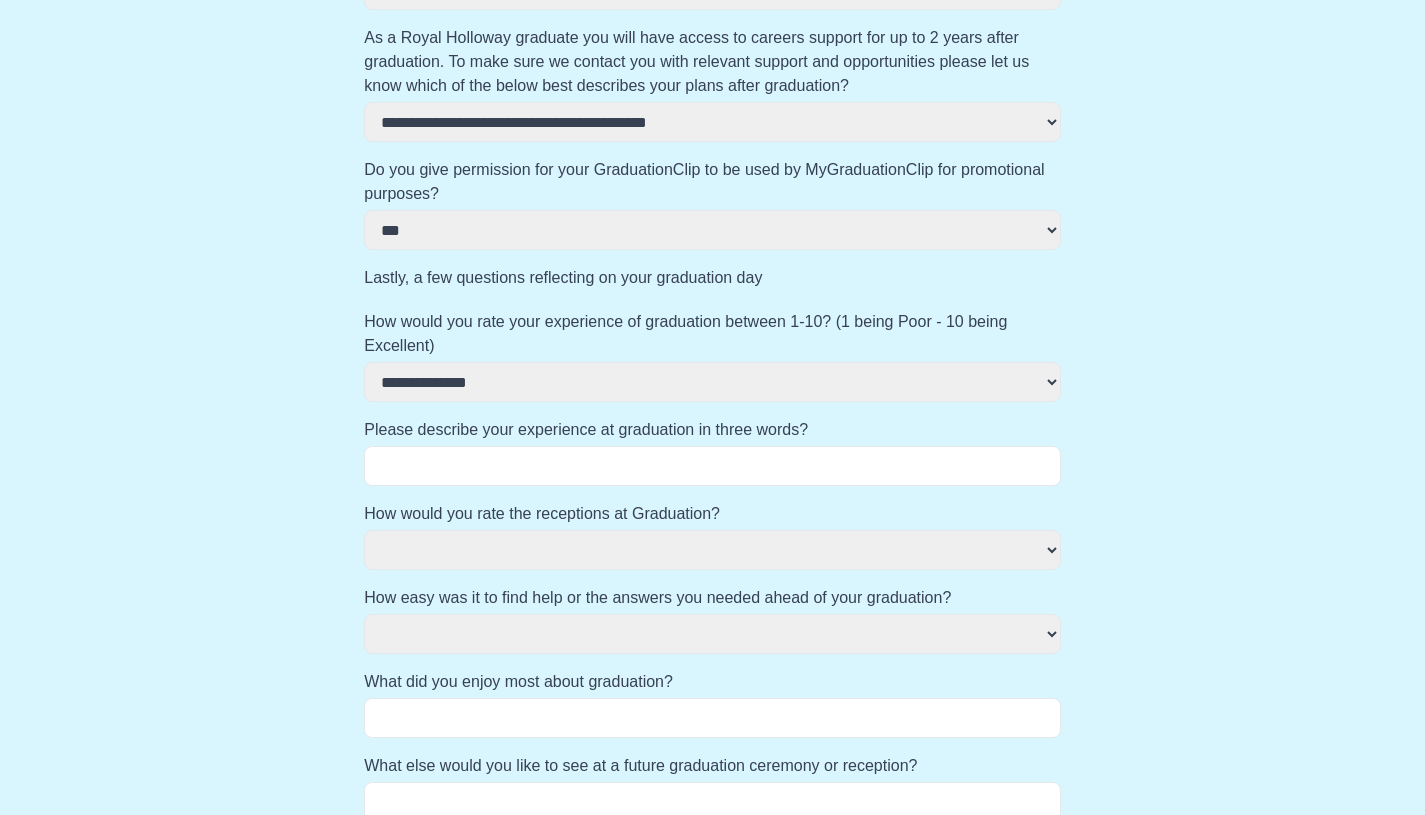 scroll, scrollTop: 962, scrollLeft: 0, axis: vertical 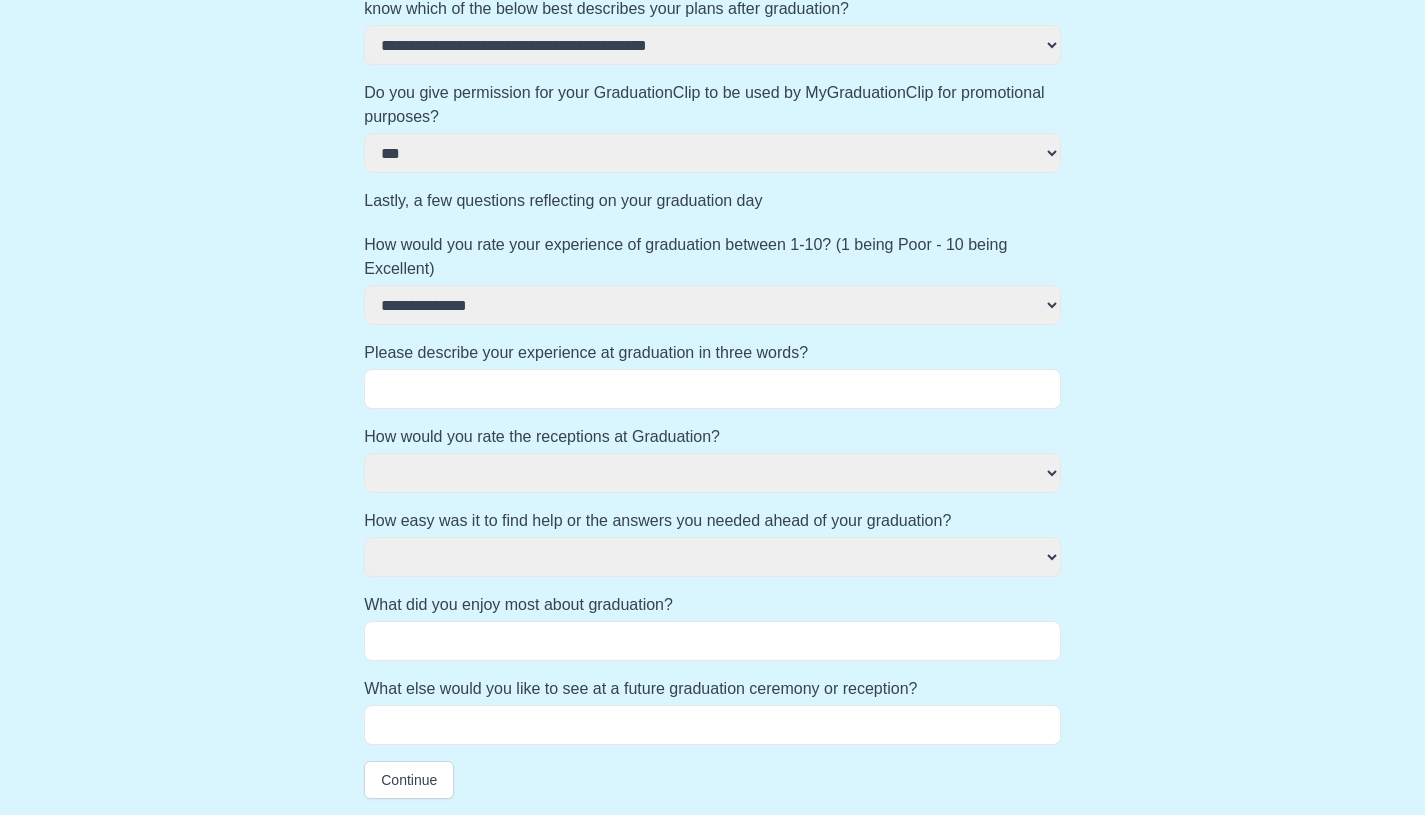 click on "**********" at bounding box center [712, 2] 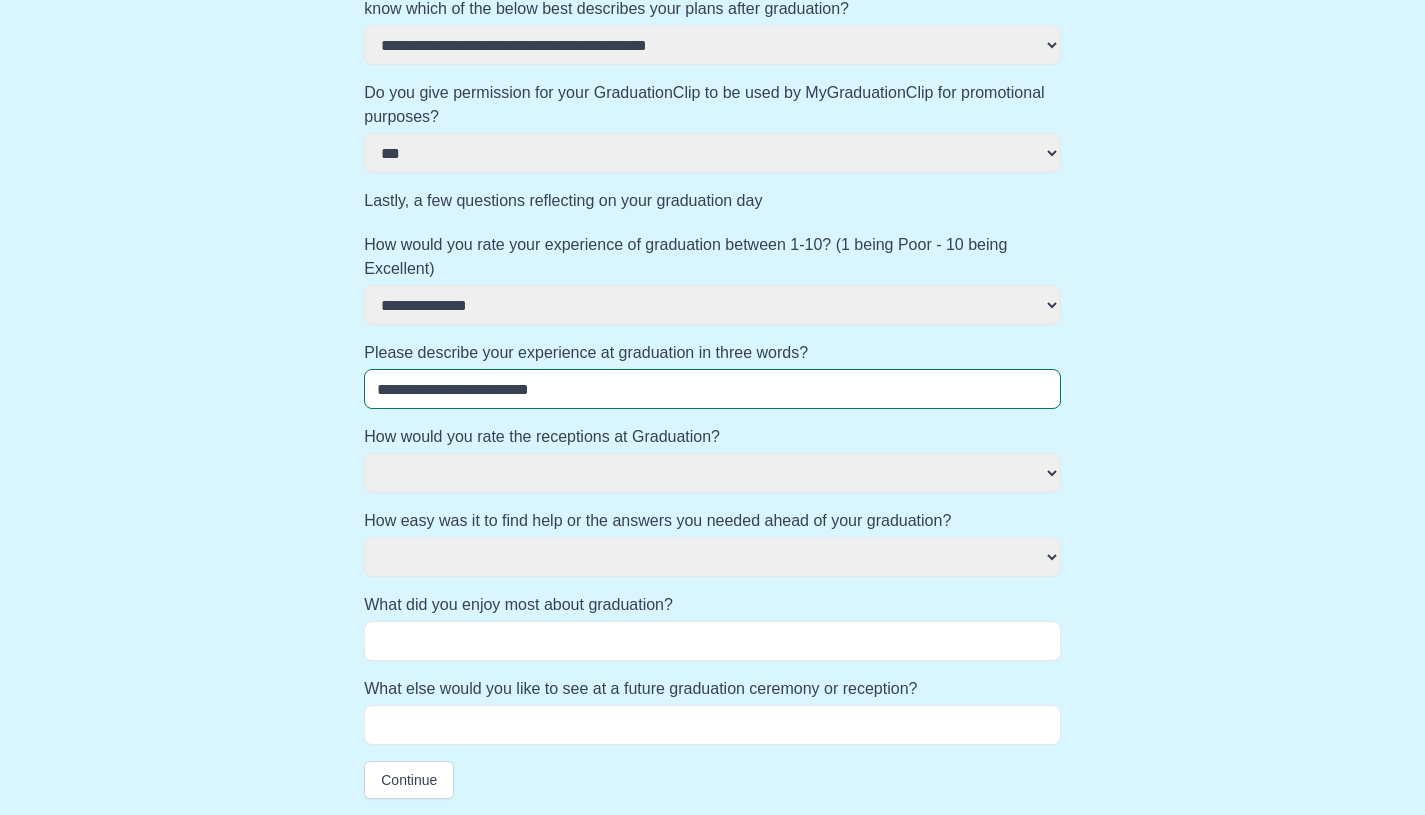 click on "********* **** ** **** *********" at bounding box center [712, 473] 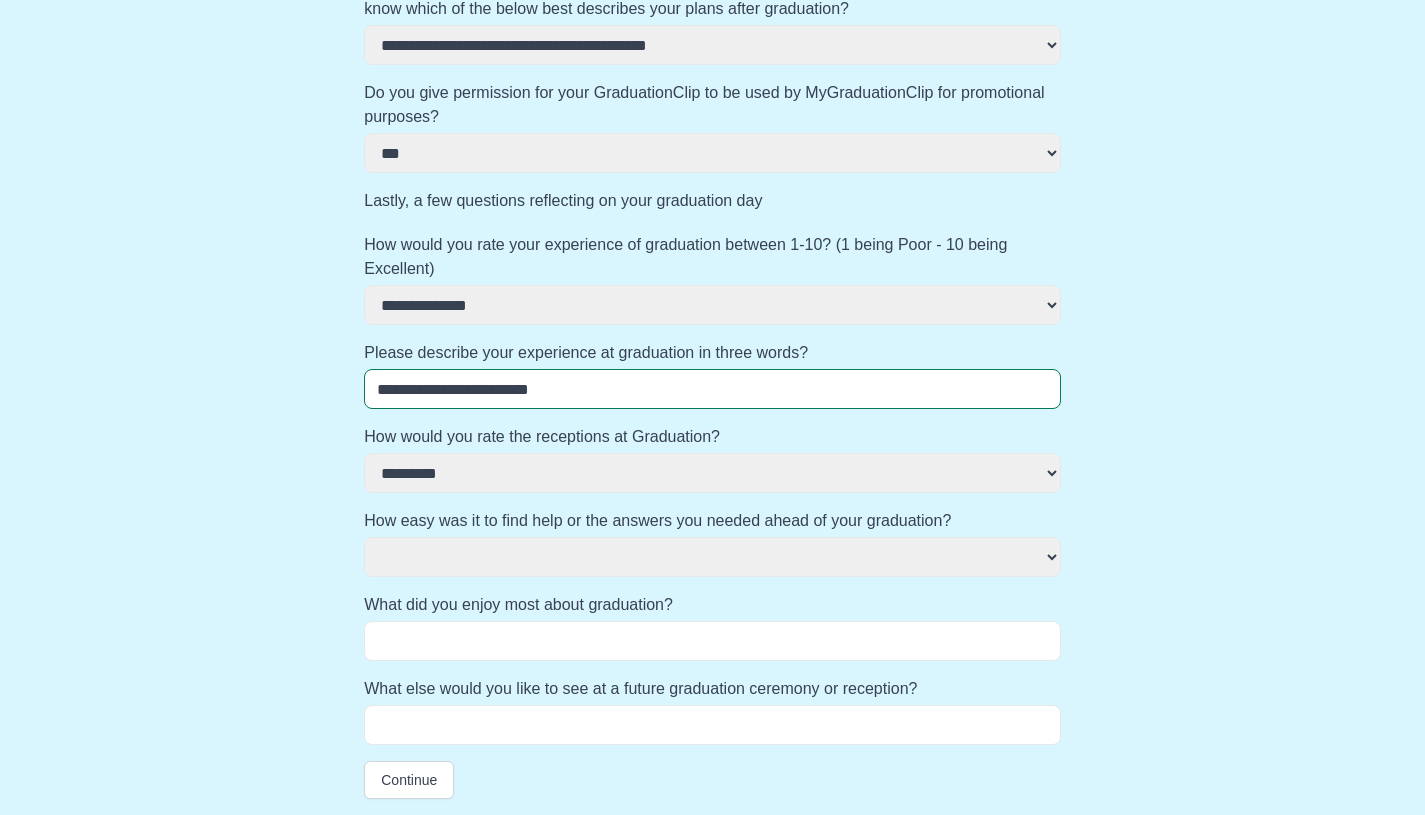 click on "**********" at bounding box center (712, 557) 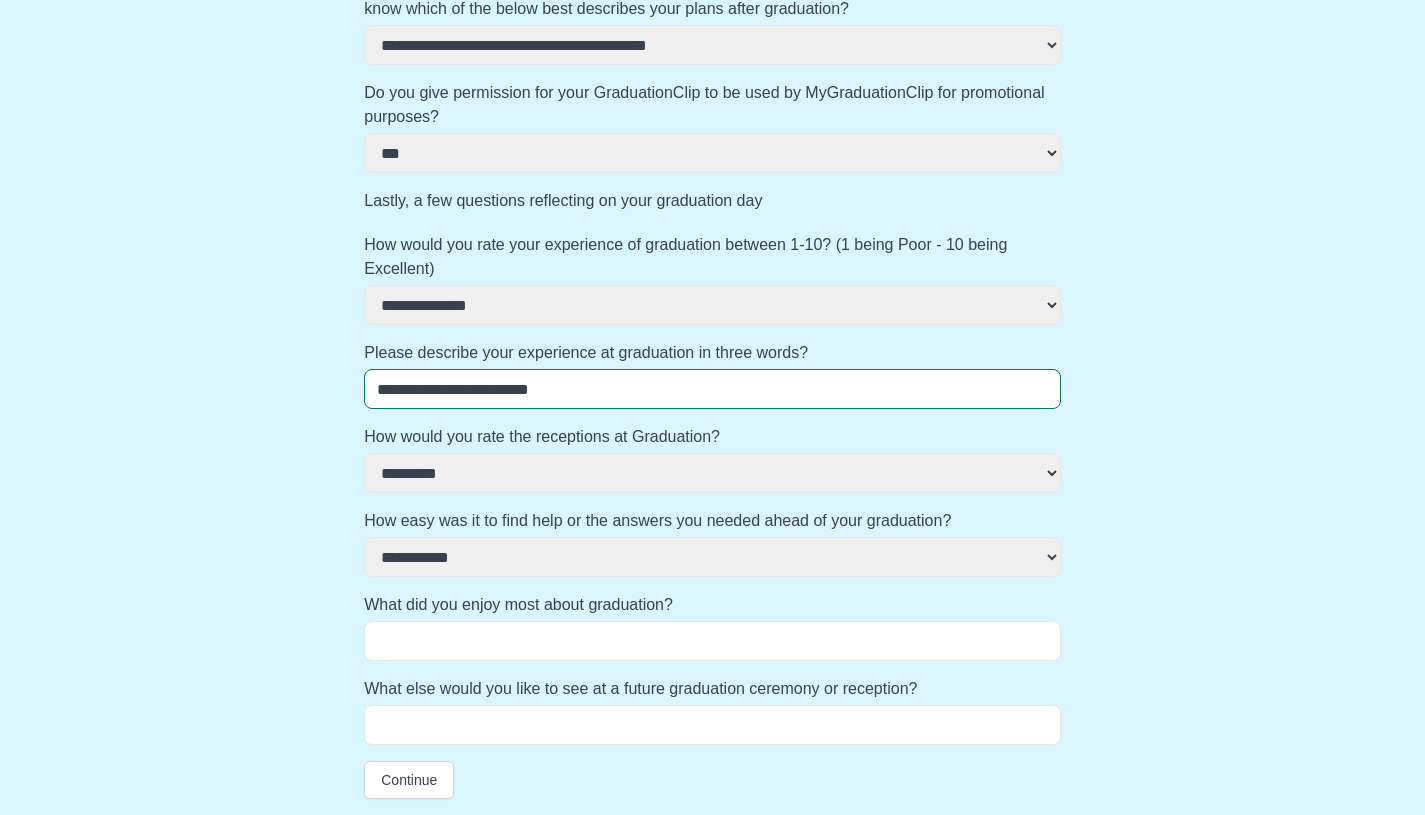 click on "What did you enjoy most about graduation?" at bounding box center [712, 641] 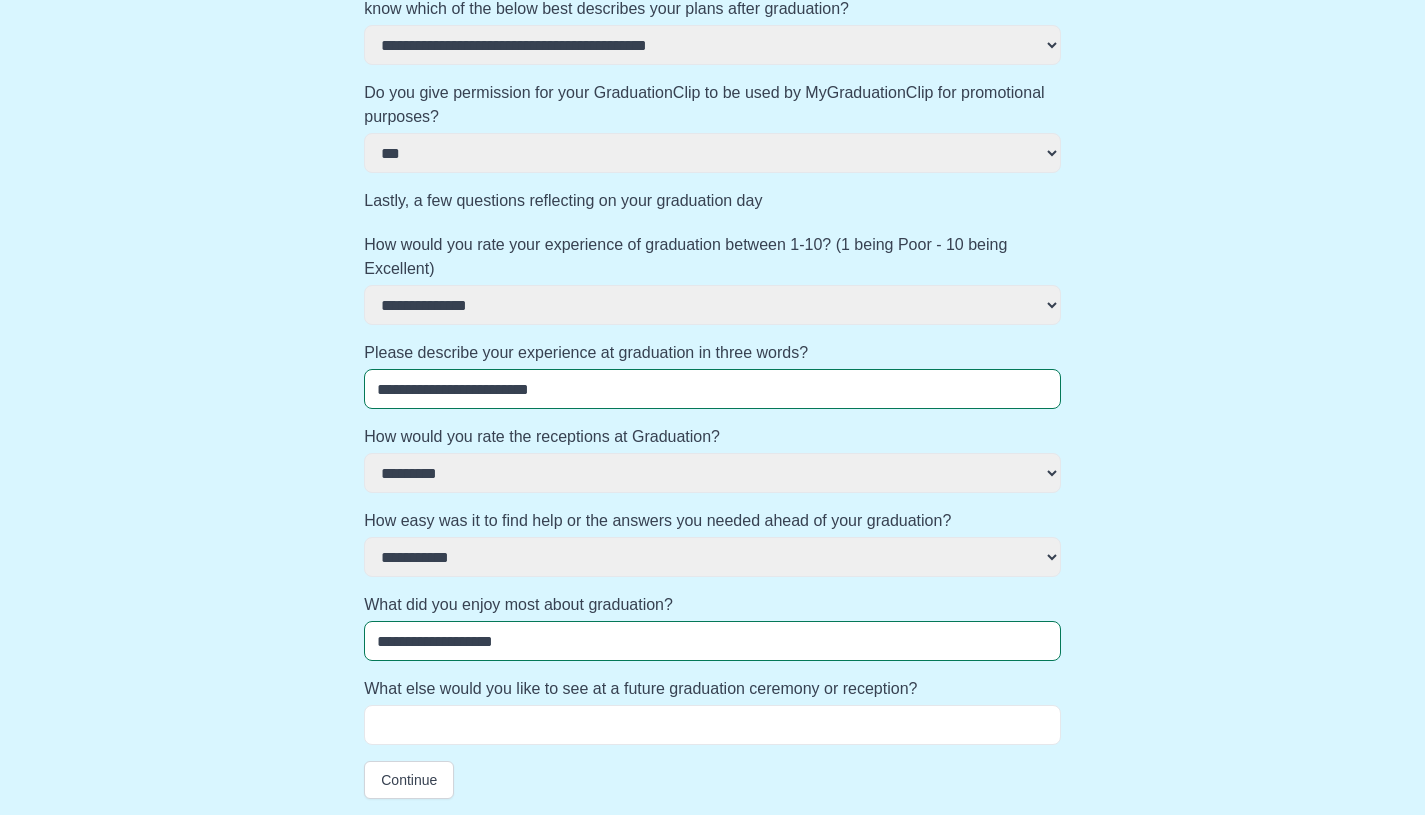 click on "What else would you like to see at a future graduation ceremony or reception?" at bounding box center [712, 725] 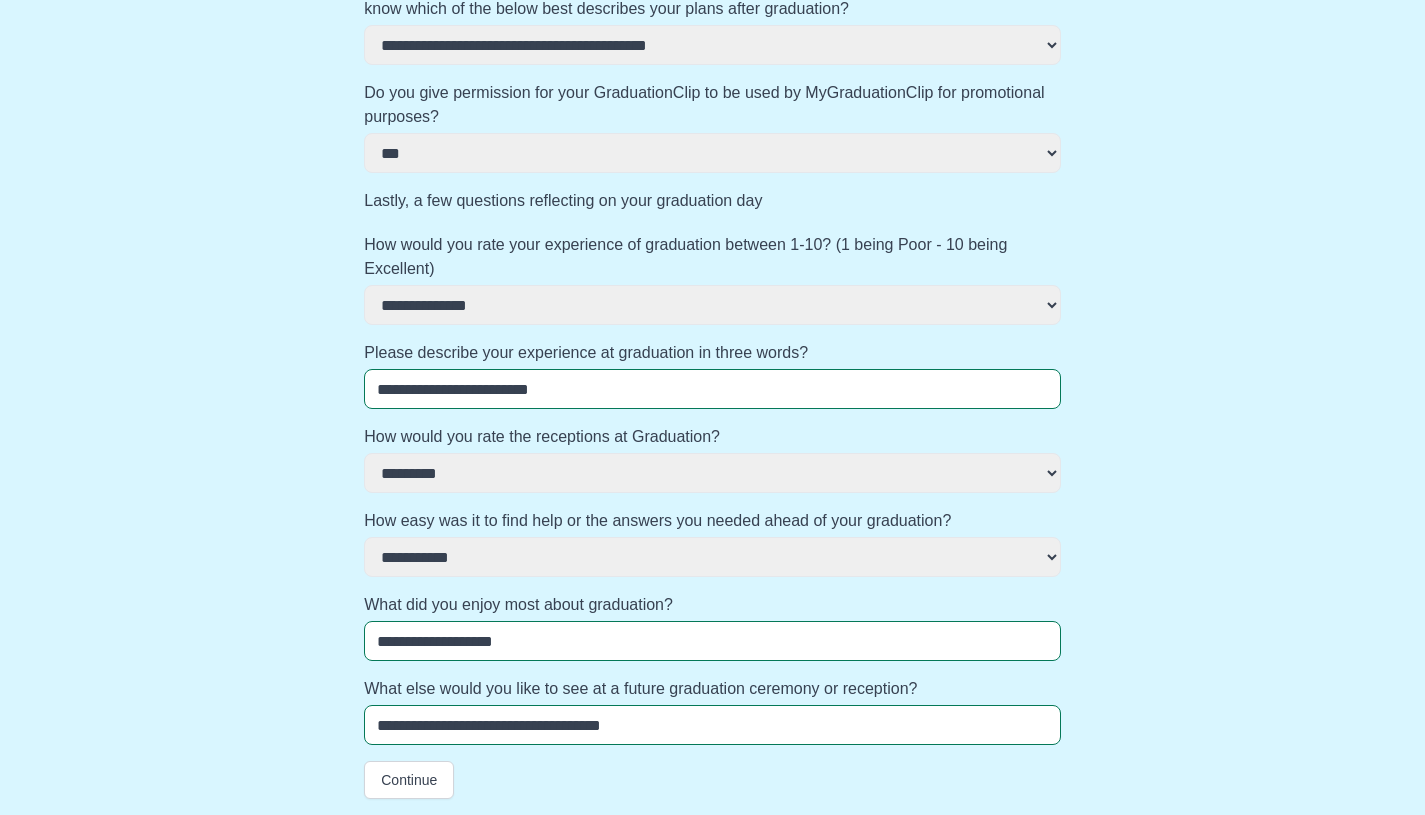 click on "**********" at bounding box center [712, 26] 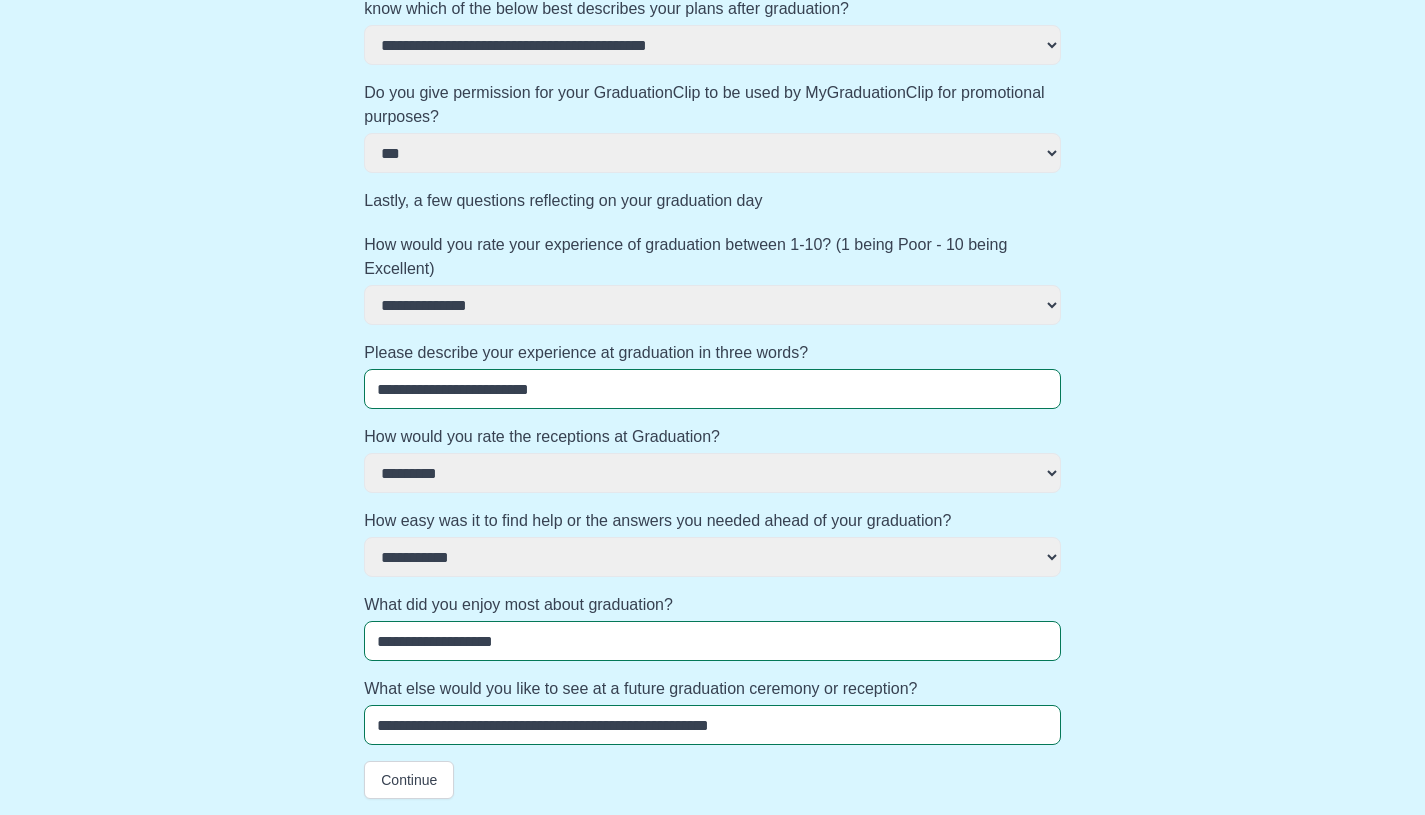 click on "**********" at bounding box center [712, 725] 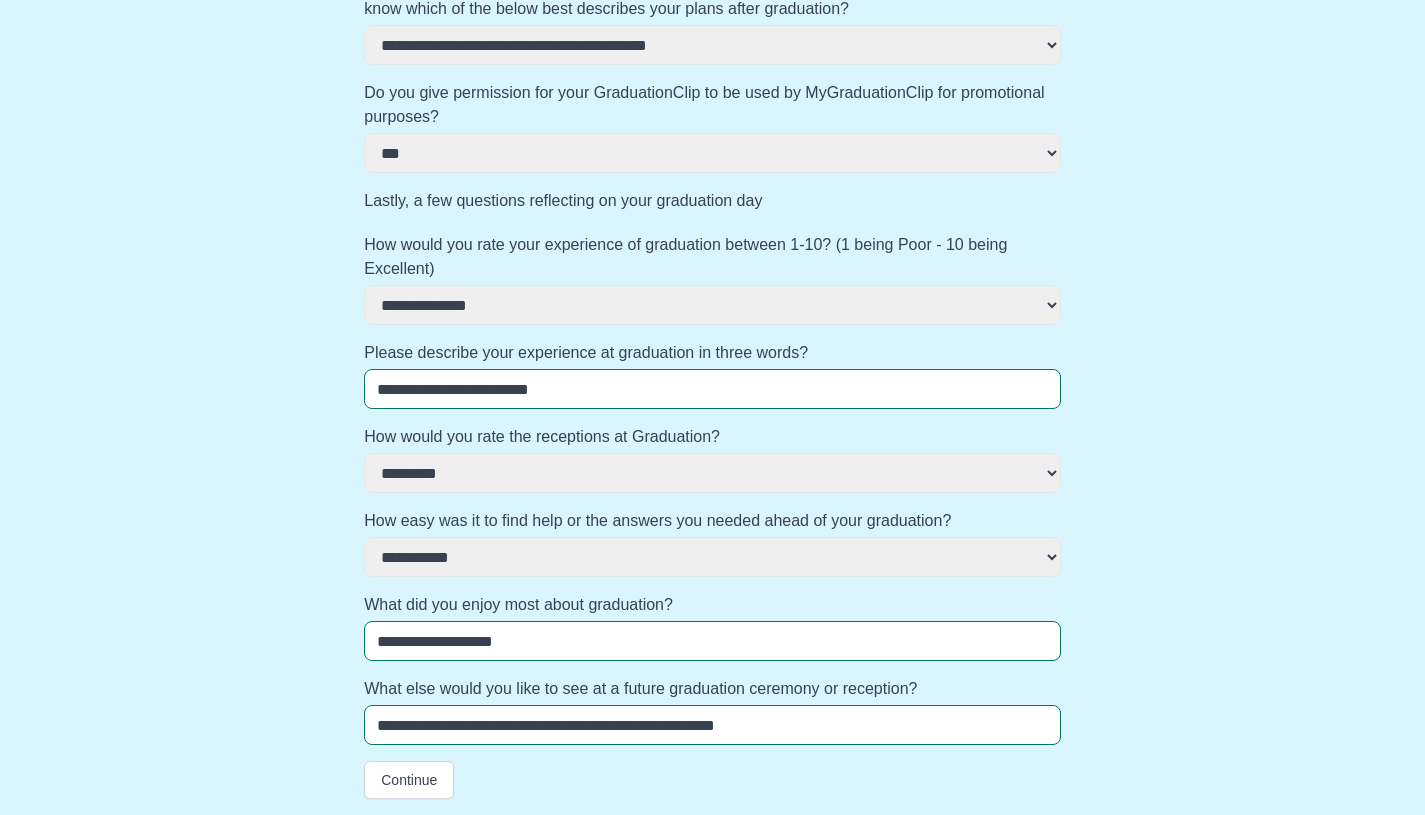 click on "**********" at bounding box center (712, 26) 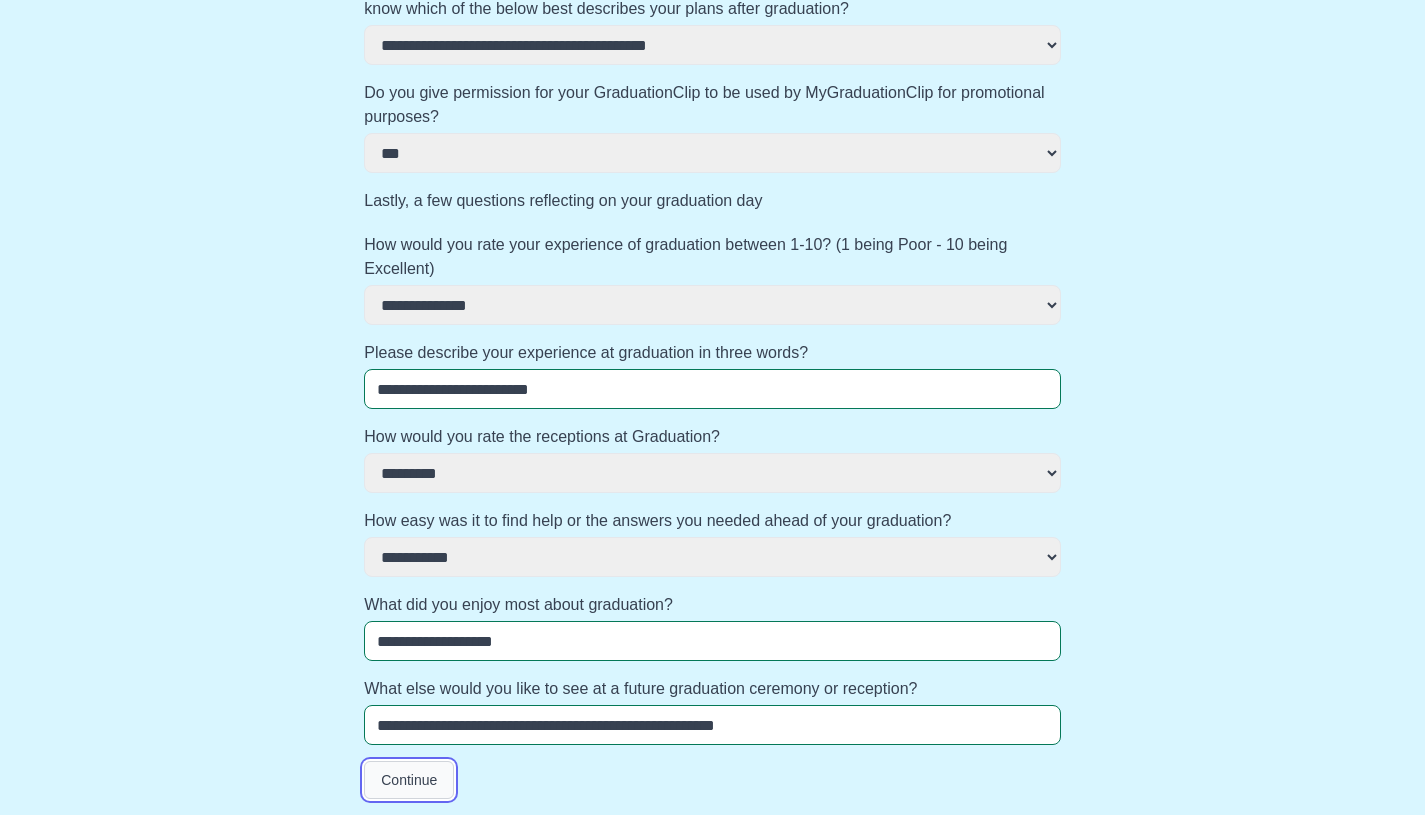 click on "Continue" at bounding box center (409, 780) 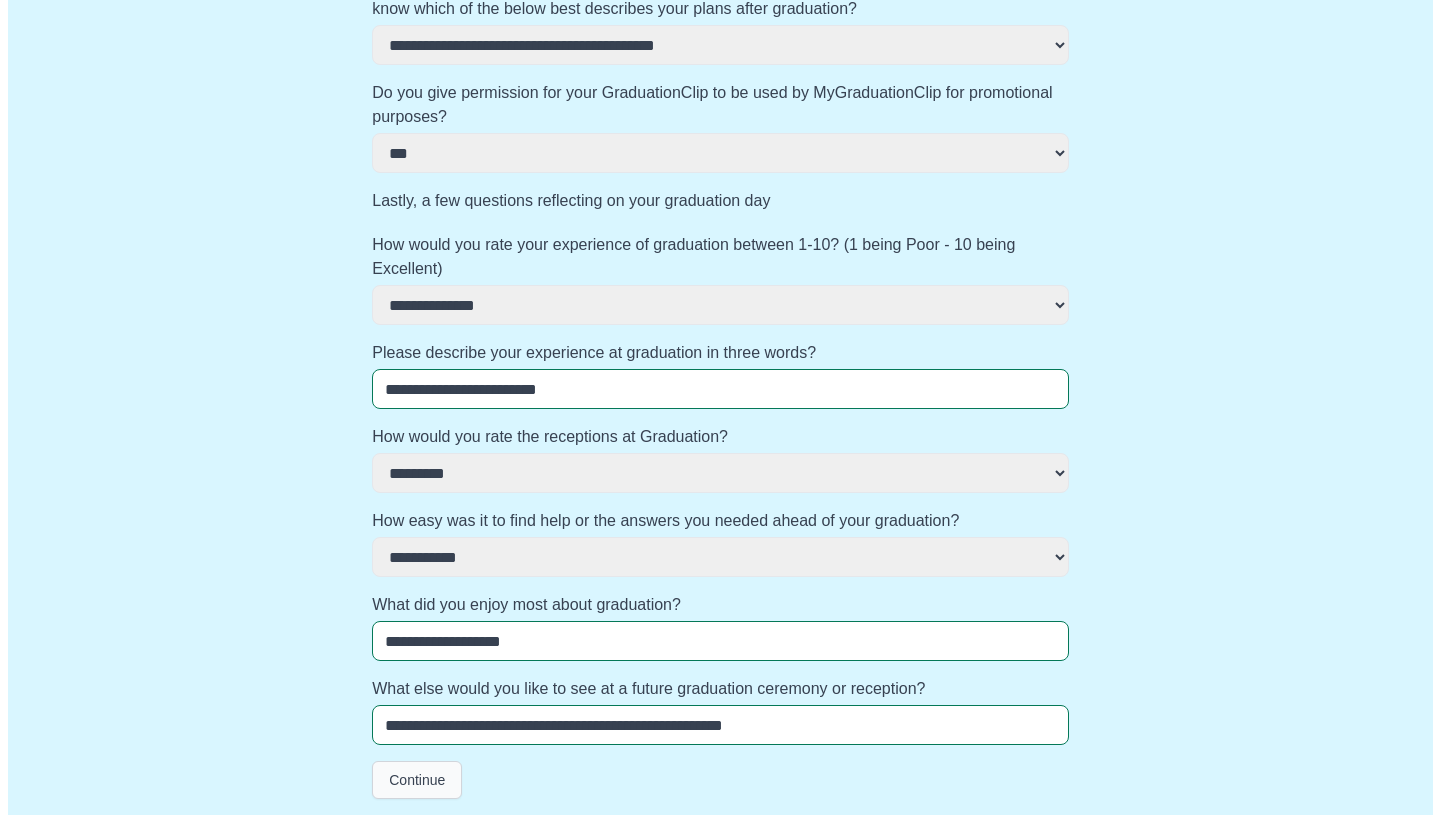 scroll, scrollTop: 0, scrollLeft: 0, axis: both 